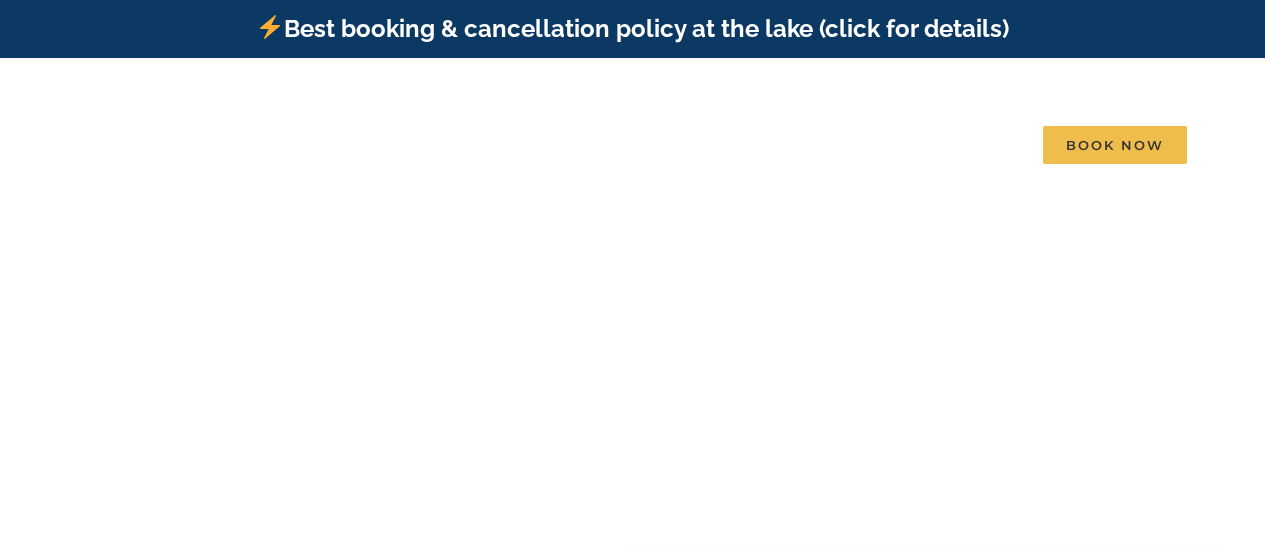 scroll, scrollTop: 0, scrollLeft: 0, axis: both 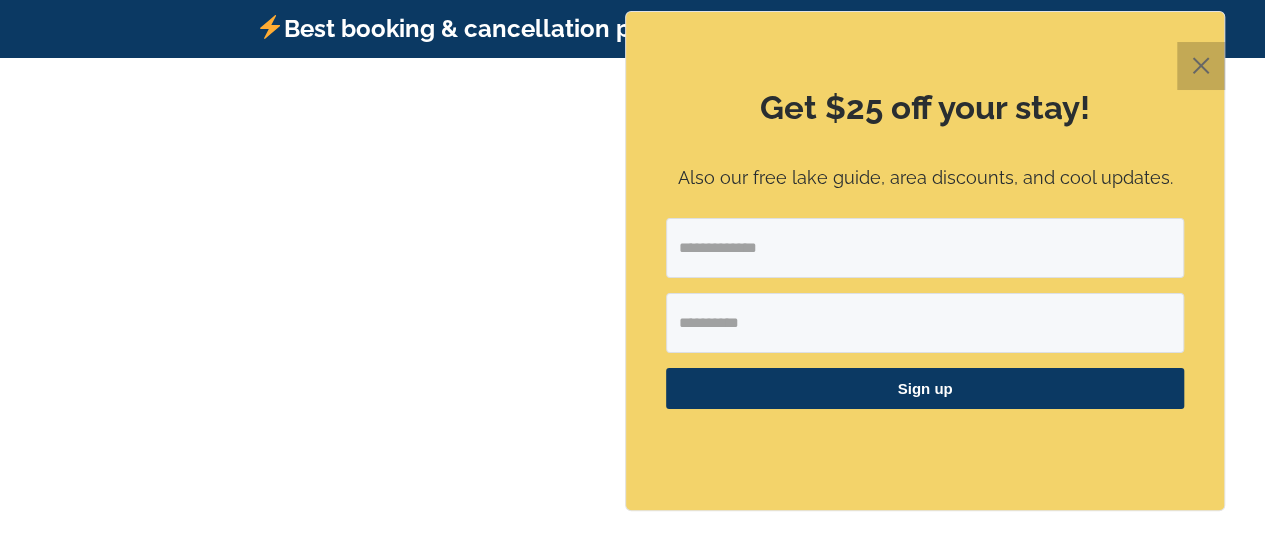 click on "✕" at bounding box center [1201, 66] 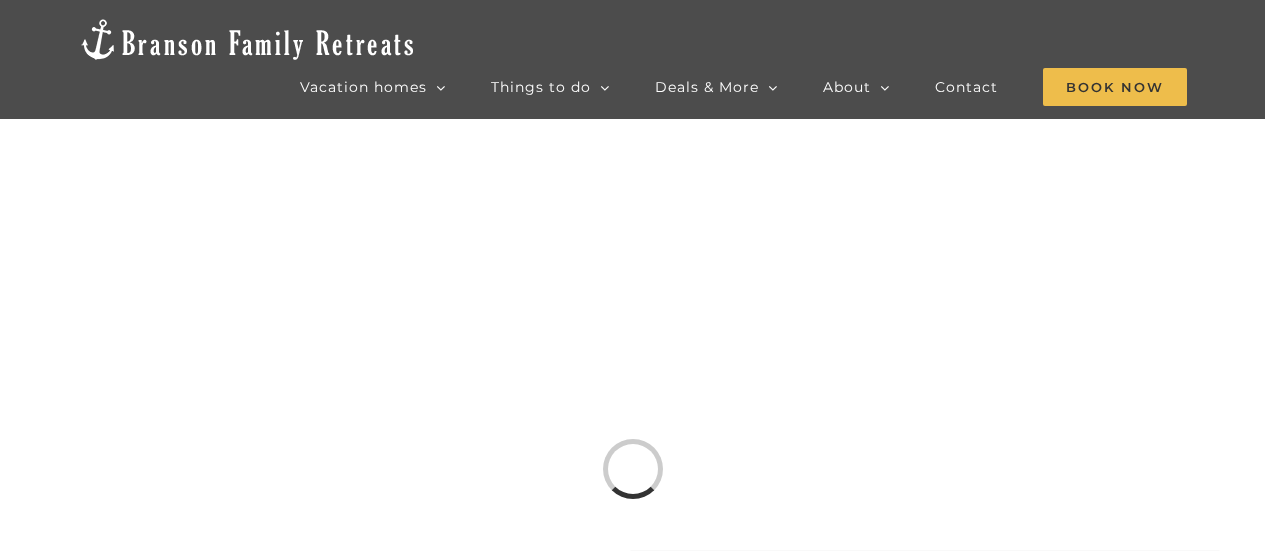 scroll, scrollTop: 0, scrollLeft: 0, axis: both 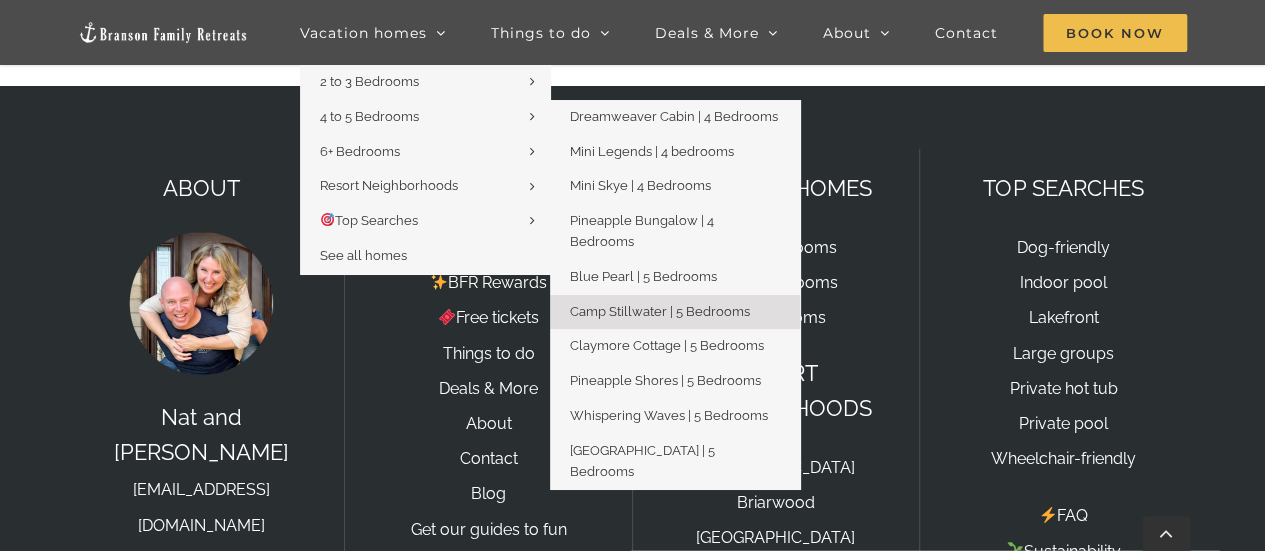 click on "Camp Stillwater | 5 Bedrooms" at bounding box center [675, 312] 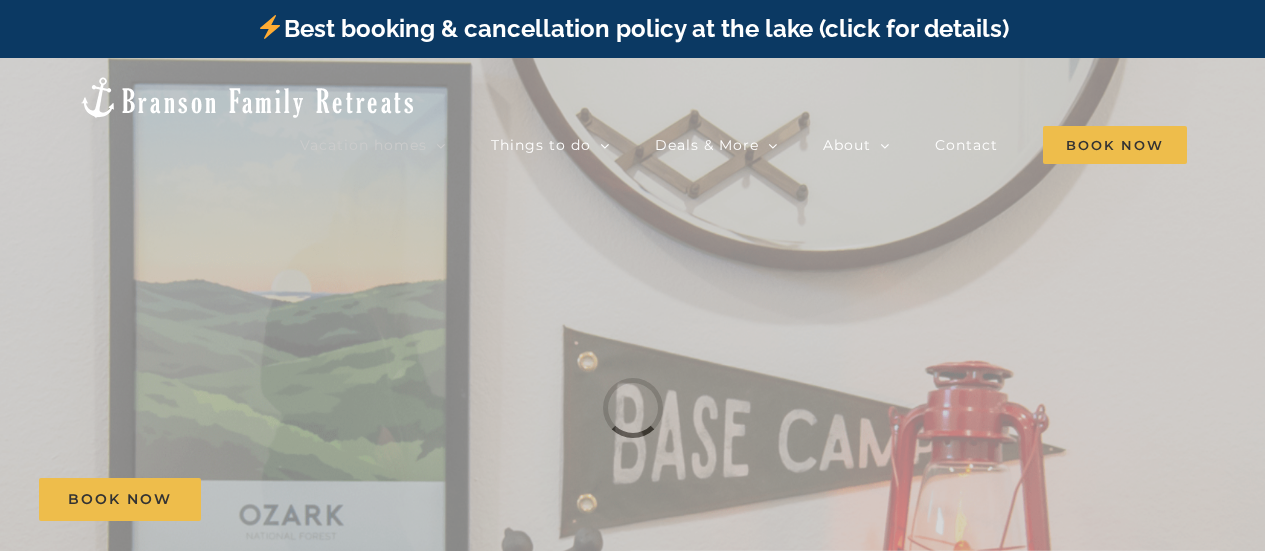 scroll, scrollTop: 0, scrollLeft: 0, axis: both 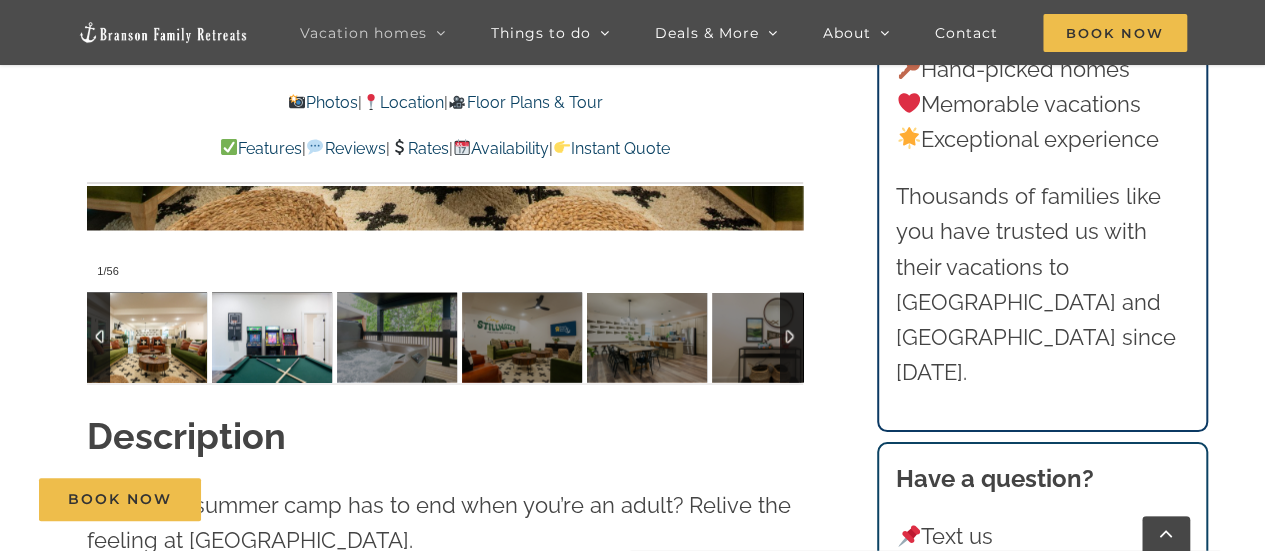 click at bounding box center (272, 337) 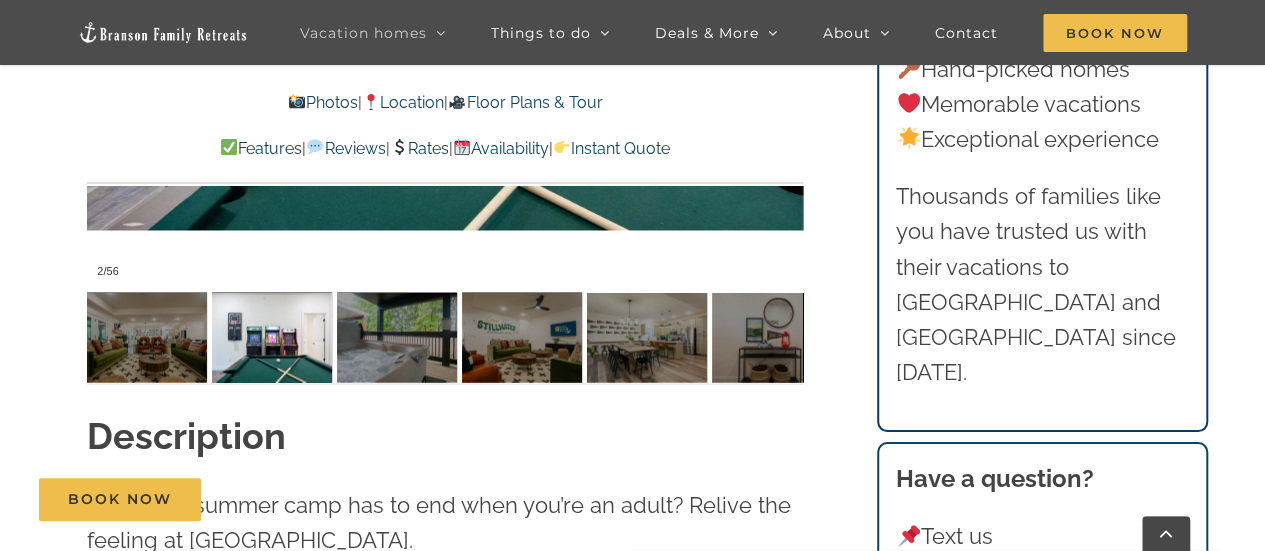 click on "Camp Stillwater at Table Rock Lake | Branson Family Retreats tyann.vhb@gmail.com 2025-02-08T14:23:56-06:00
Photos    |     Location    |     Floor Plans & Tour
Features    |     Reviews    |     Rates    |     Availability    |     Instant Quote
Photos  |   Location  |   Floor Plans & Tour
Features  |   Reviews  |   Rates  |   Availability  |   Instant Quote
Camp Stillwater Our group vacation rental in Branson, MO is a grown-up take on summer camp. Featuring a hot tub, two decks, and a game room everyone will love.
Our family reunion was a big success because of the spacious accommodations provided at Camp Stillwater, and the fact that we were able to include our fur babies added to our enjoyment. We found the kitchen was well stocked with pots and pans, and everything that we needed to cook meals was provided. Lastly, the location was ideal!
– Kelly (Oklahoma)
2  /  56" at bounding box center [633, 5901] 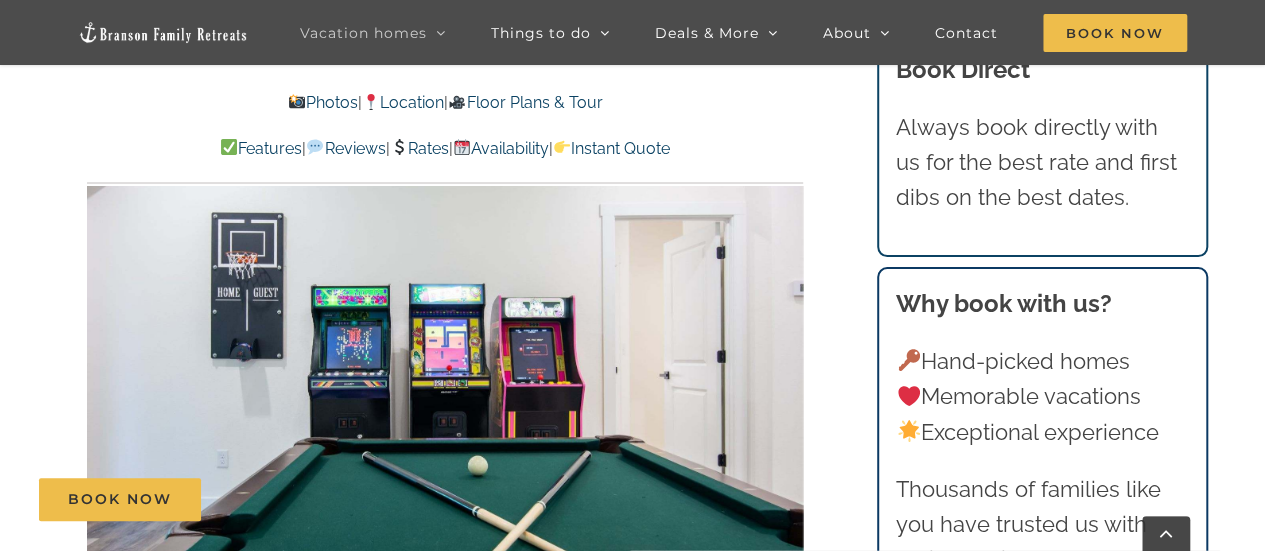 scroll, scrollTop: 1346, scrollLeft: 0, axis: vertical 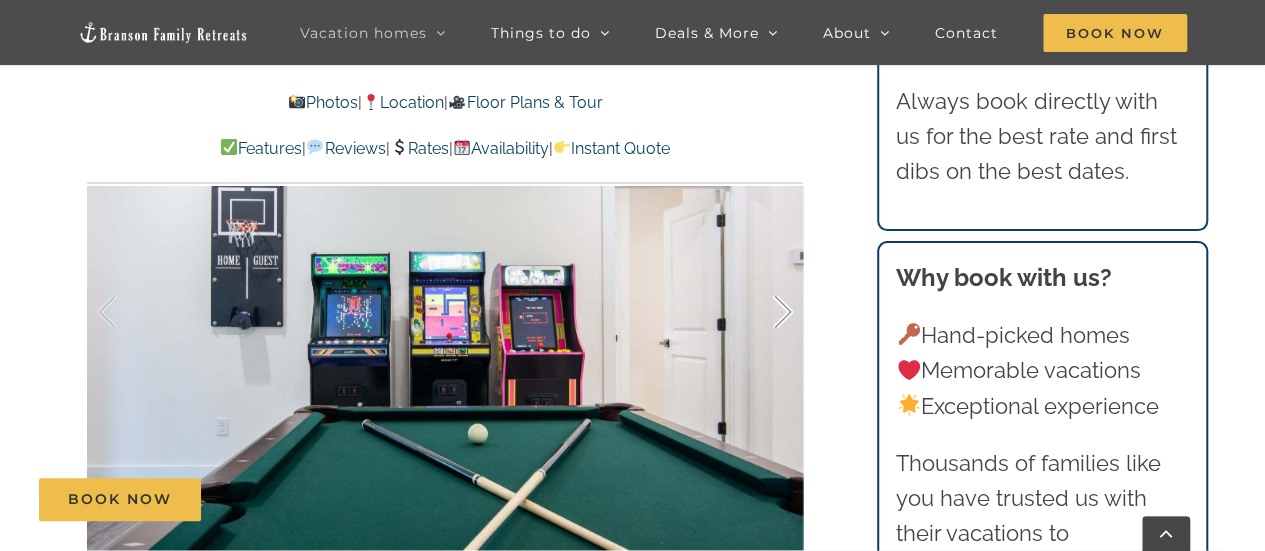 click at bounding box center [762, 312] 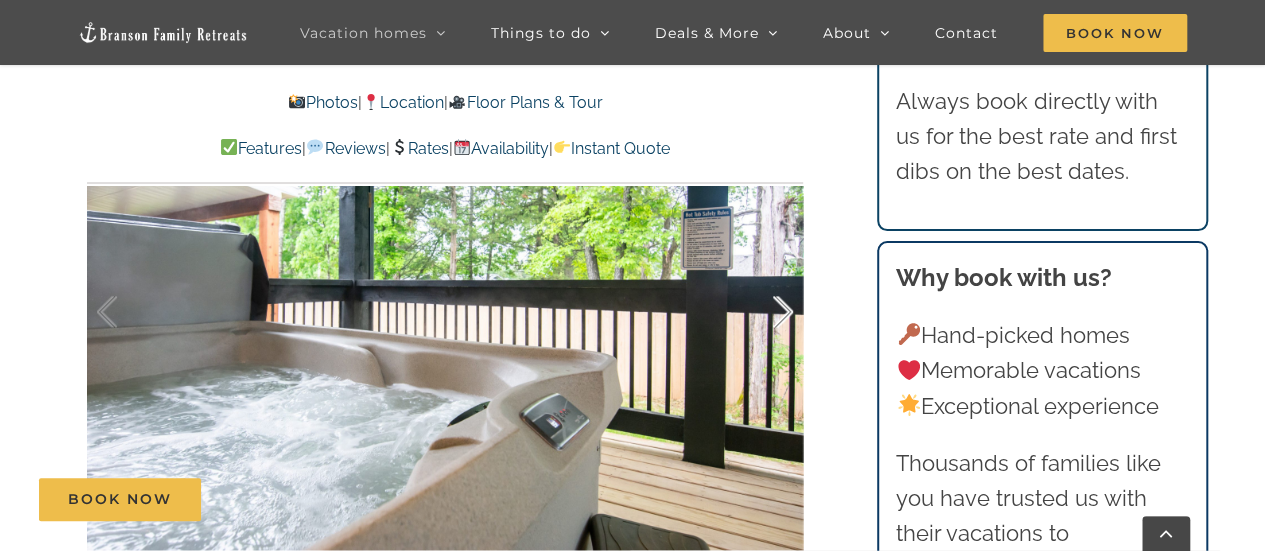 click at bounding box center (762, 312) 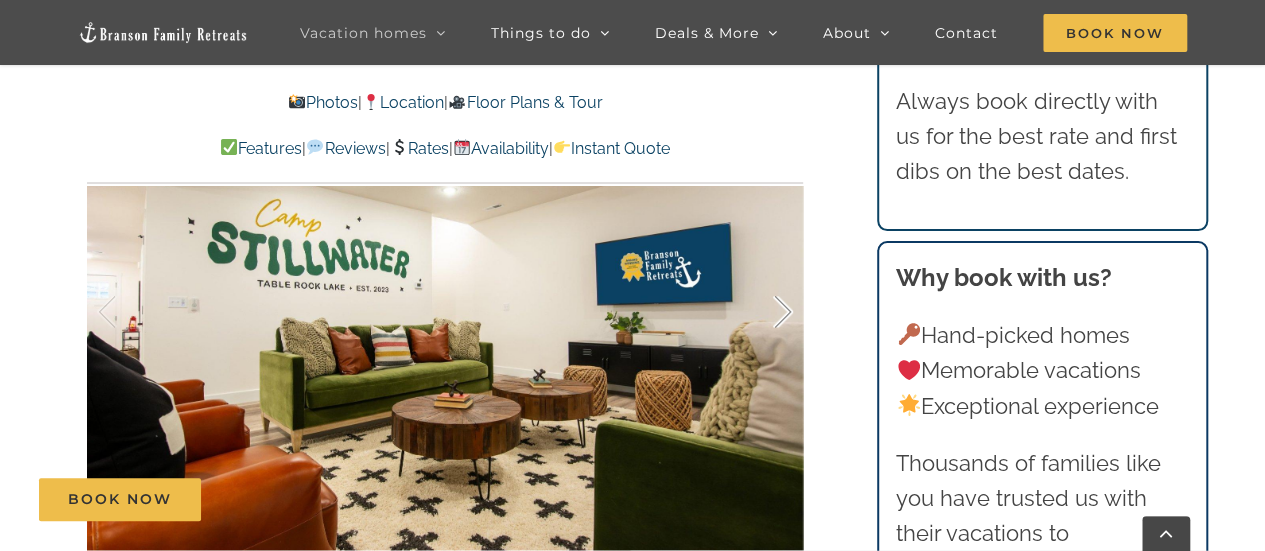 click at bounding box center [762, 312] 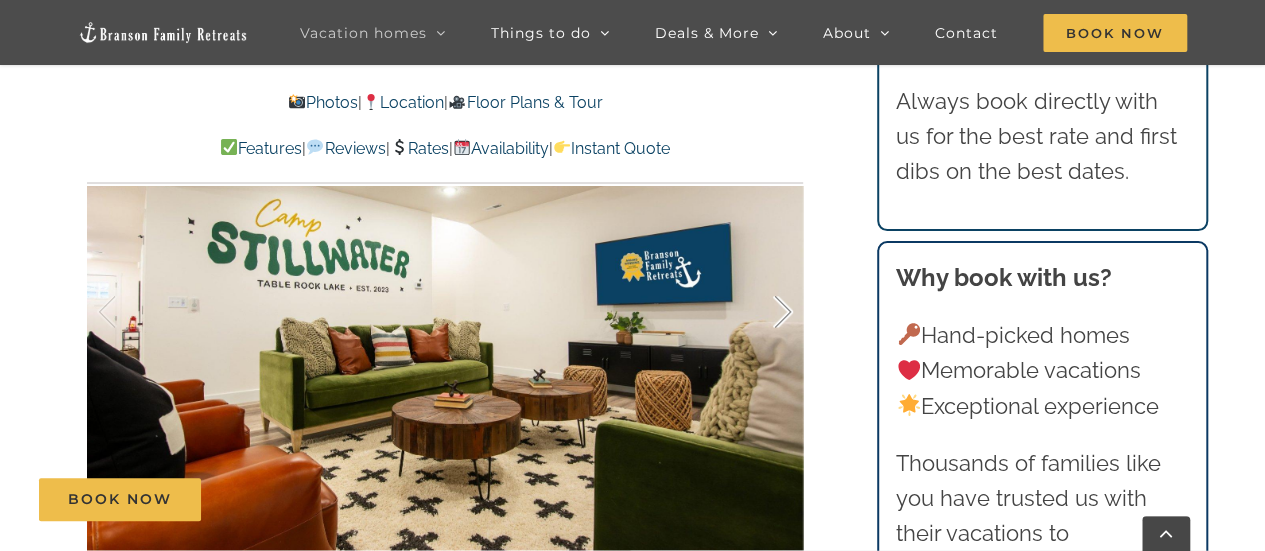 click at bounding box center (762, 312) 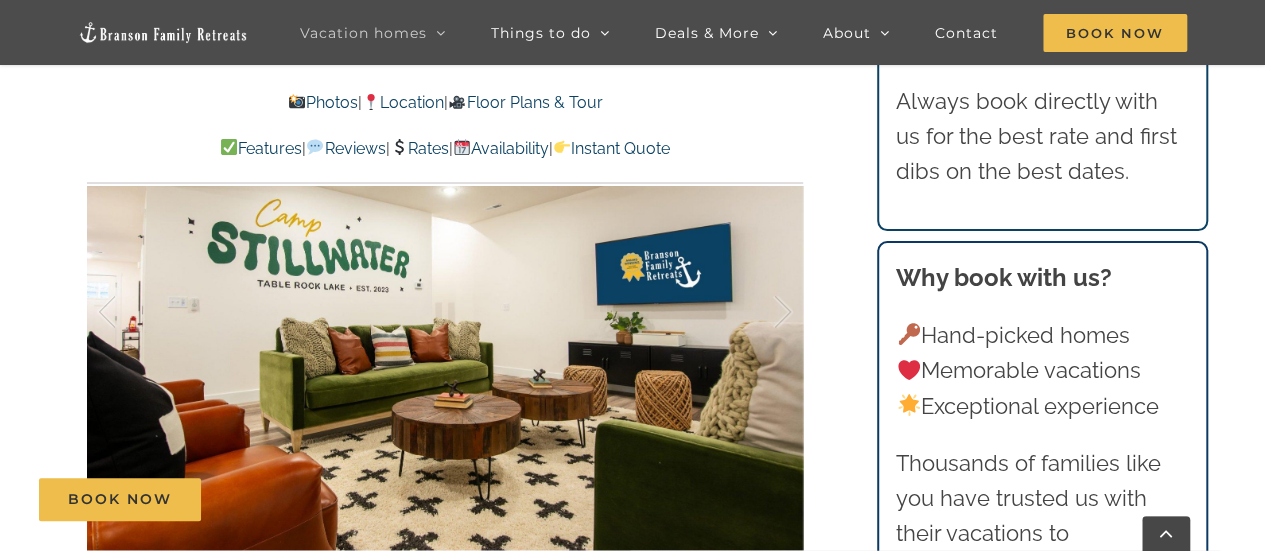 click on "Camp Stillwater Our group vacation rental in Branson, MO is a grown-up take on summer camp. Featuring a hot tub, two decks, and a game room everyone will love.
Our family reunion was a big success because of the spacious accommodations provided at Camp Stillwater, and the fact that we were able to include our fur babies added to our enjoyment. We found the kitchen was well stocked with pots and pans, and everything that we needed to cook meals was provided. Lastly, the location was ideal!
– Kelly (Oklahoma)
4  /  56 Camp-Stillwater-at-Table-Rock-Lake-Branson-Family-Retreats-vacation-home-1016-TV-scaled" at bounding box center [446, 57] 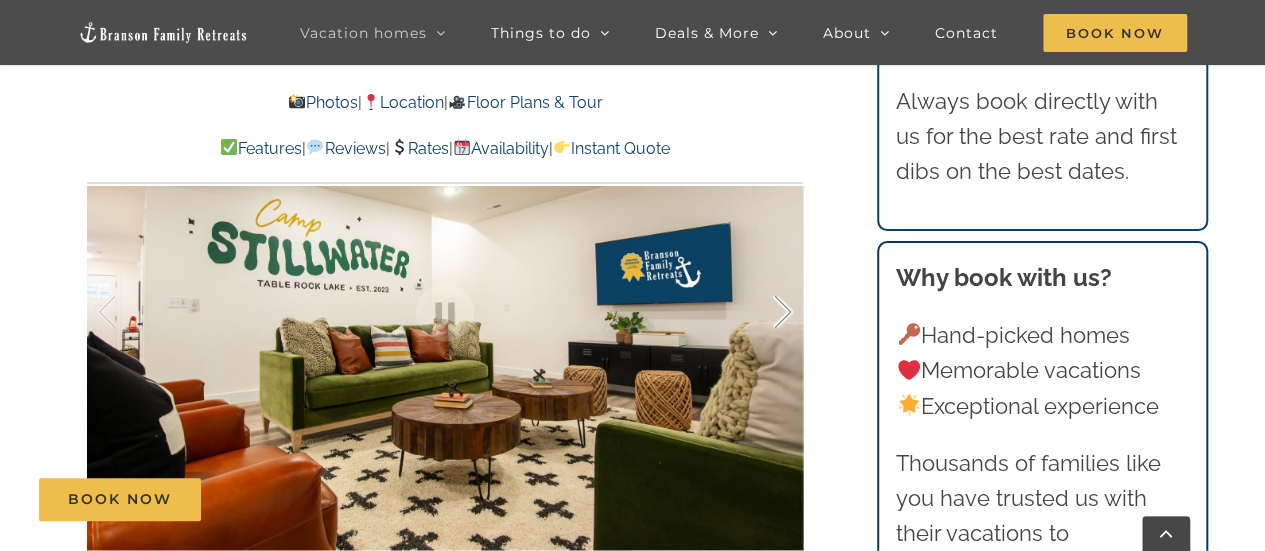 click at bounding box center (762, 312) 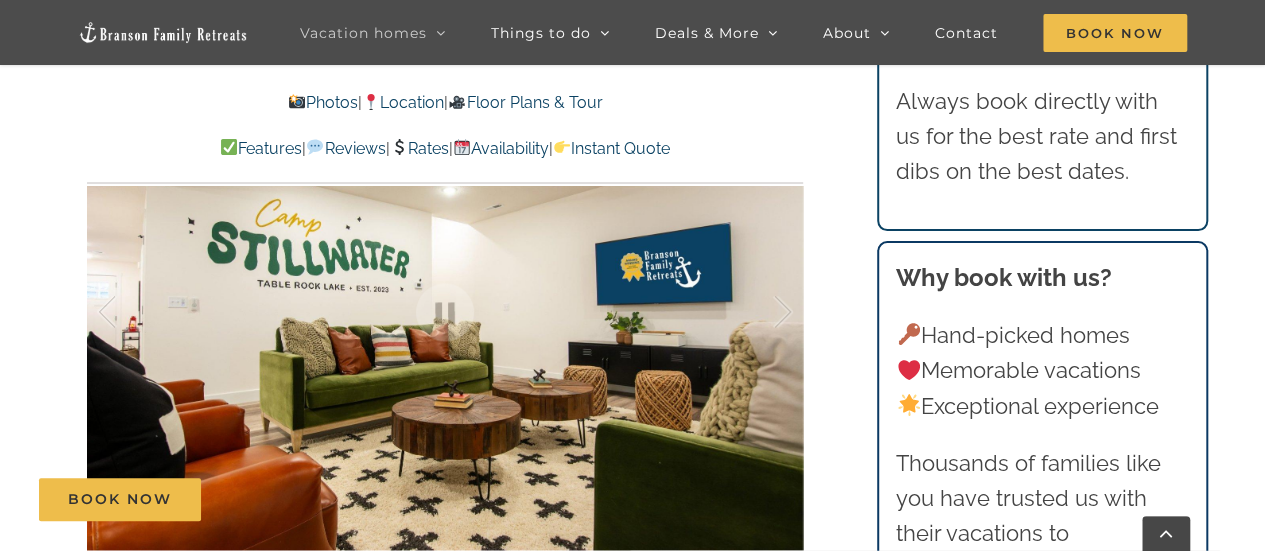 click on "Camp Stillwater Our group vacation rental in Branson, MO is a grown-up take on summer camp. Featuring a hot tub, two decks, and a game room everyone will love.
Our family reunion was a big success because of the spacious accommodations provided at Camp Stillwater, and the fact that we were able to include our fur babies added to our enjoyment. We found the kitchen was well stocked with pots and pans, and everything that we needed to cook meals was provided. Lastly, the location was ideal!
– Kelly (Oklahoma)
4  /  56 Camp-Stillwater-at-Table-Rock-Lake-Branson-Family-Retreats-vacation-home-1016-TV-scaled" at bounding box center [446, 57] 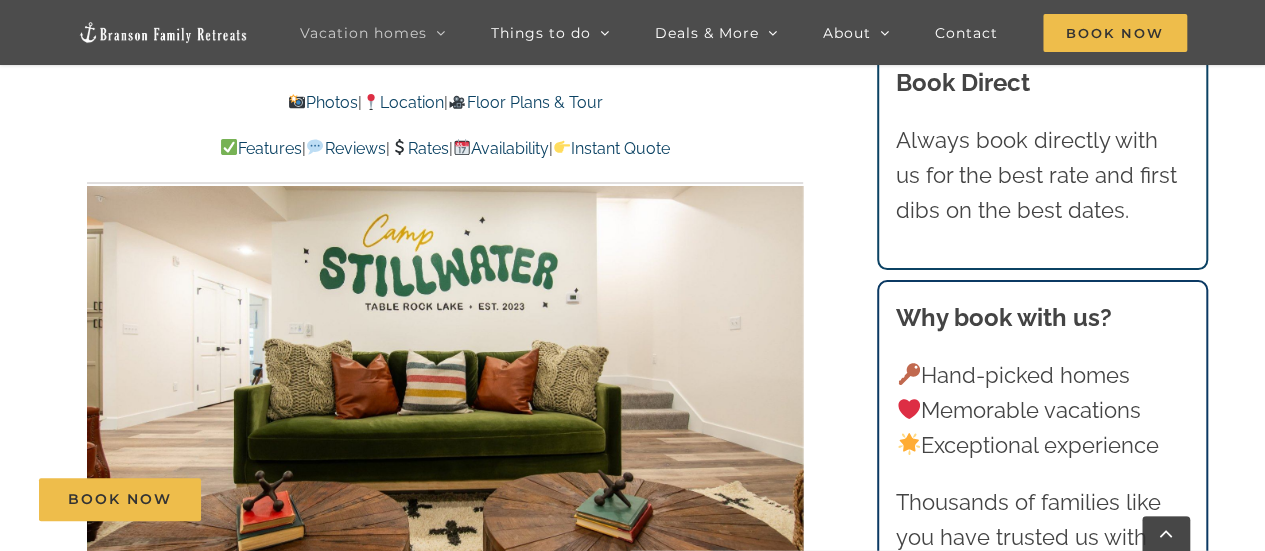 scroll, scrollTop: 1306, scrollLeft: 0, axis: vertical 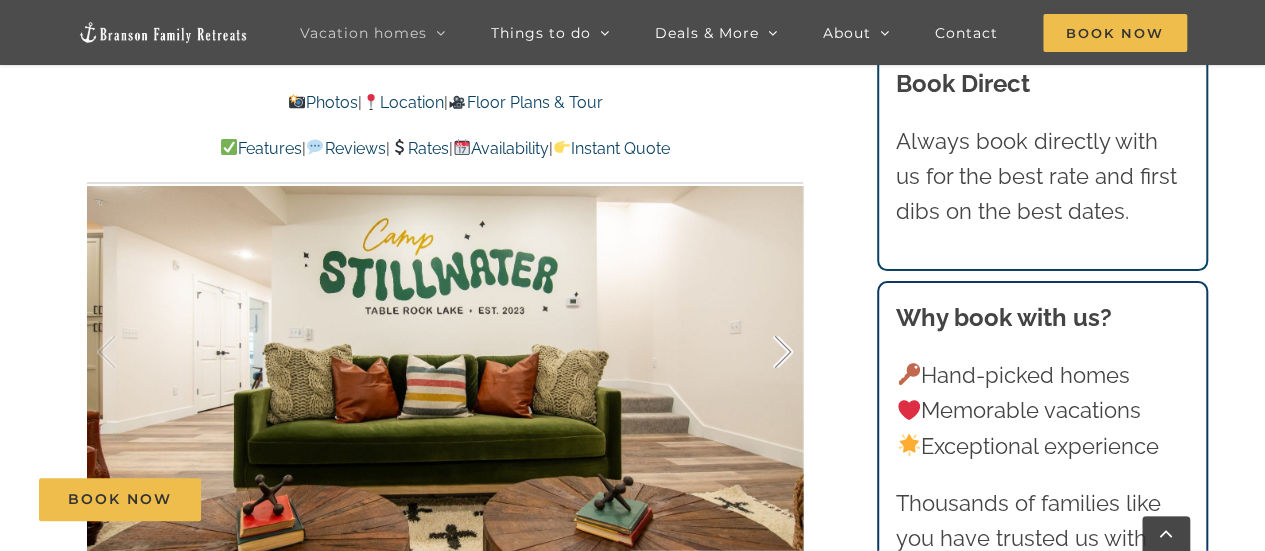 click at bounding box center [762, 352] 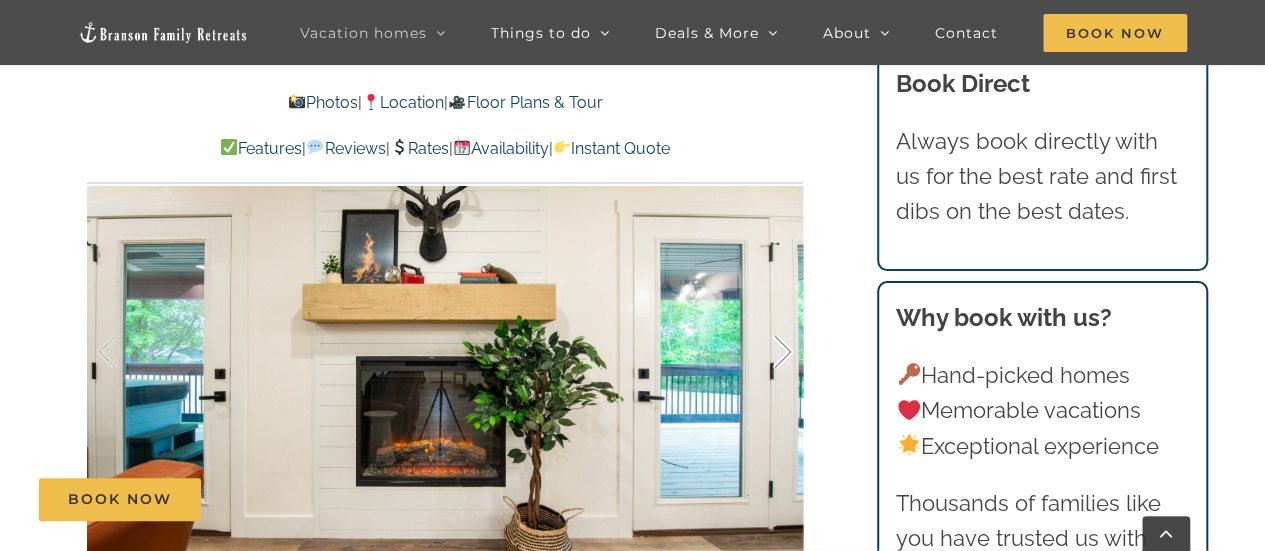 click at bounding box center [762, 352] 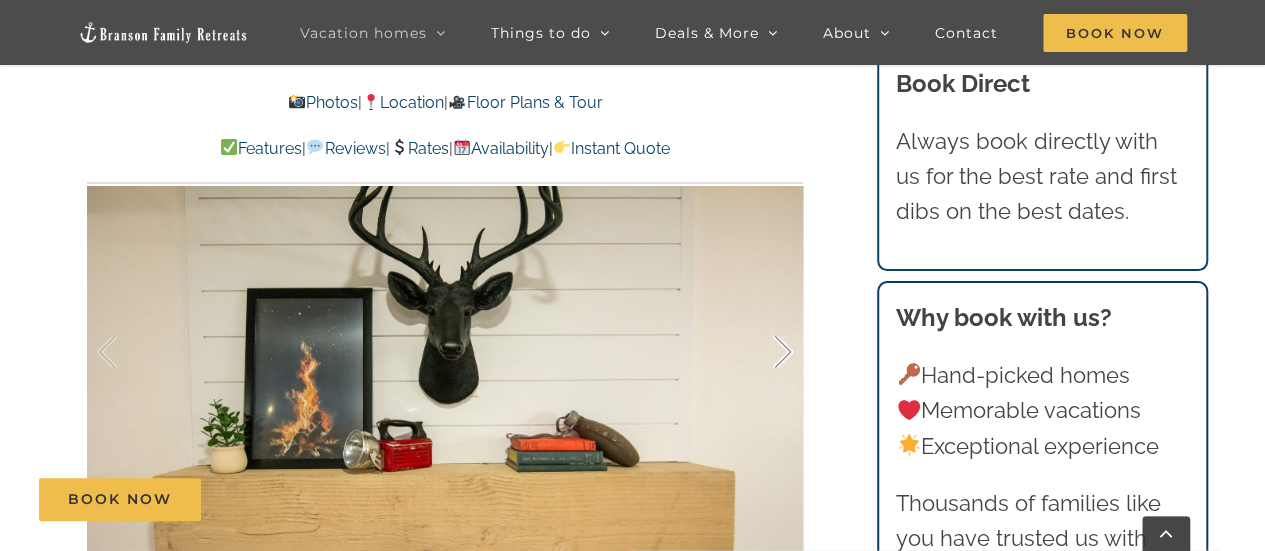 click at bounding box center (762, 352) 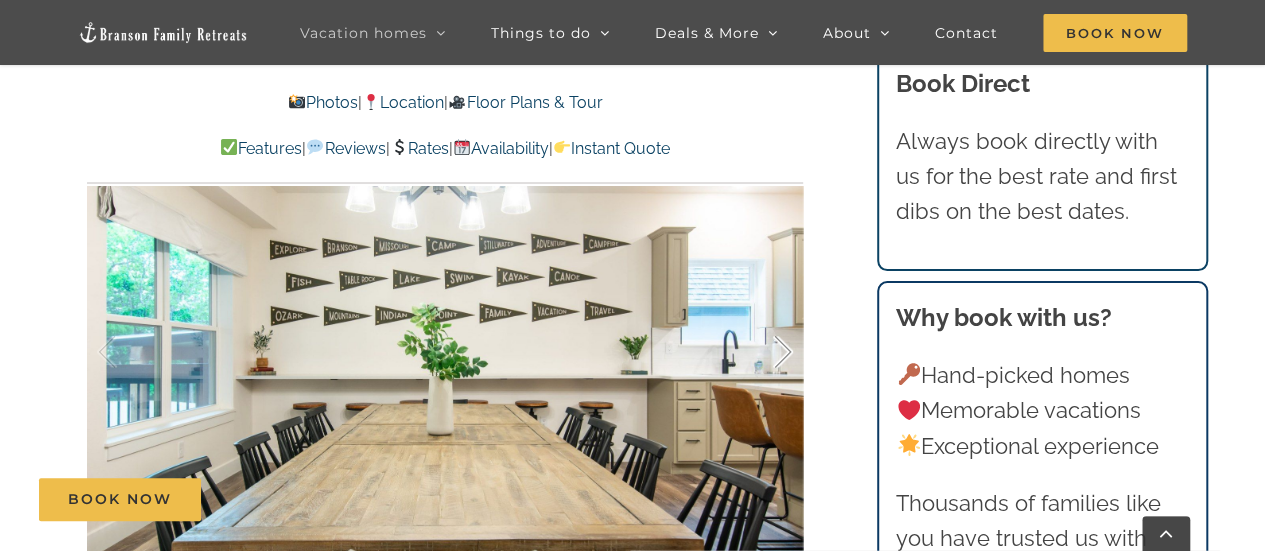 click at bounding box center [762, 352] 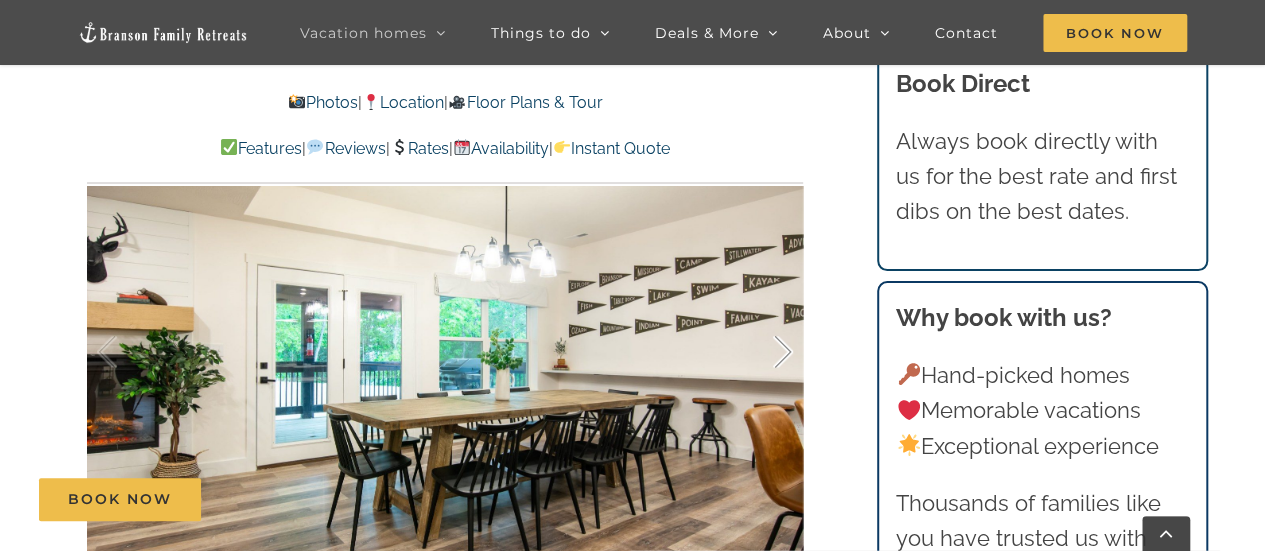 click at bounding box center (762, 352) 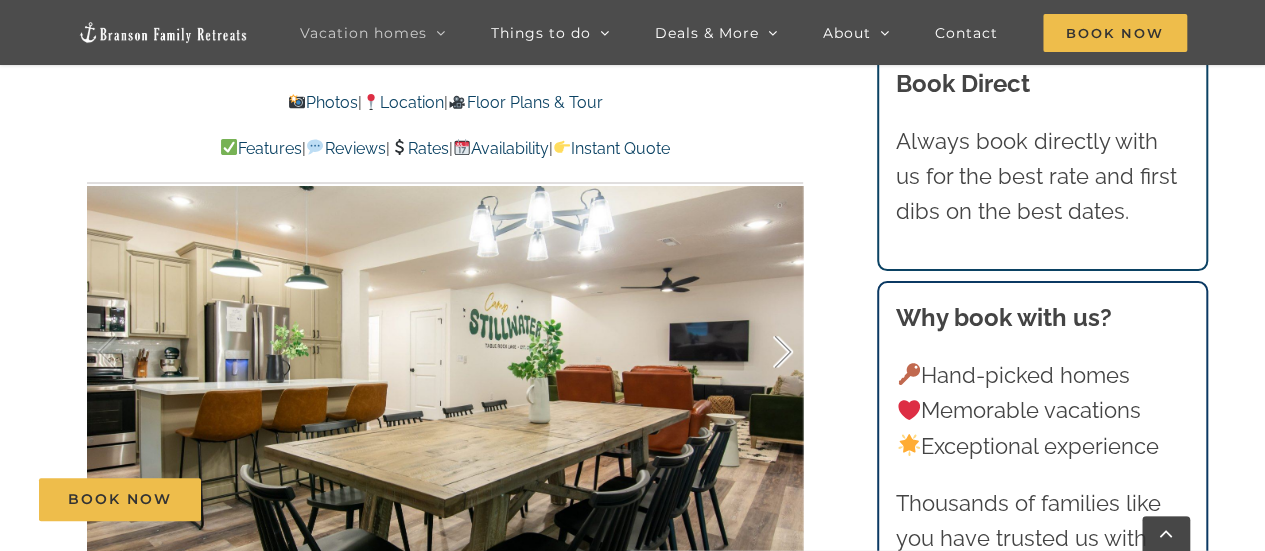click at bounding box center [762, 352] 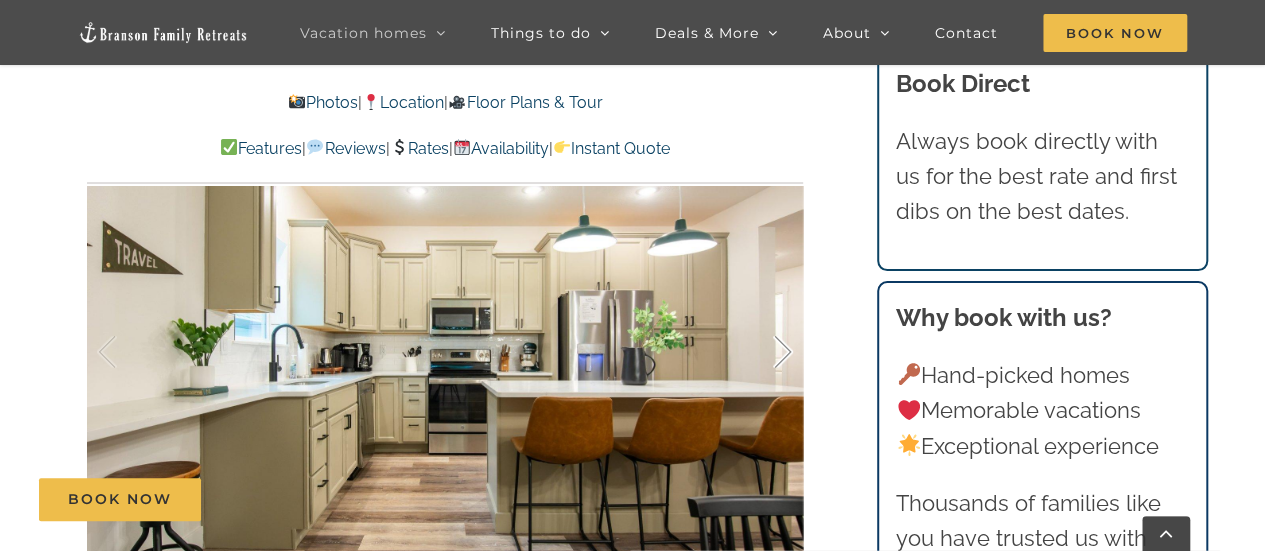 click at bounding box center [762, 352] 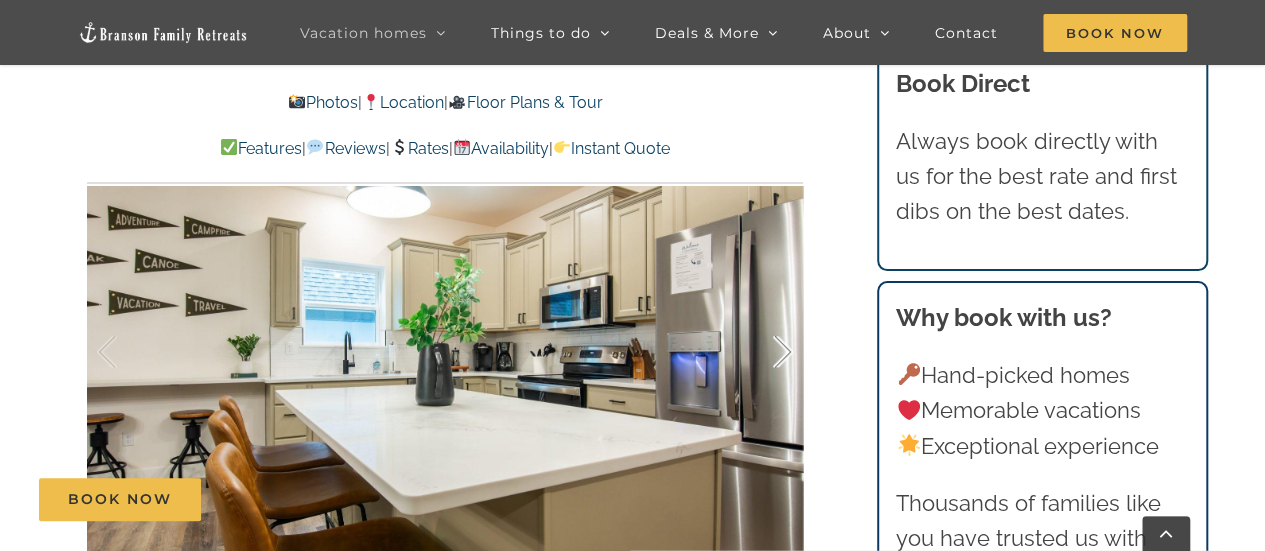 click at bounding box center (762, 352) 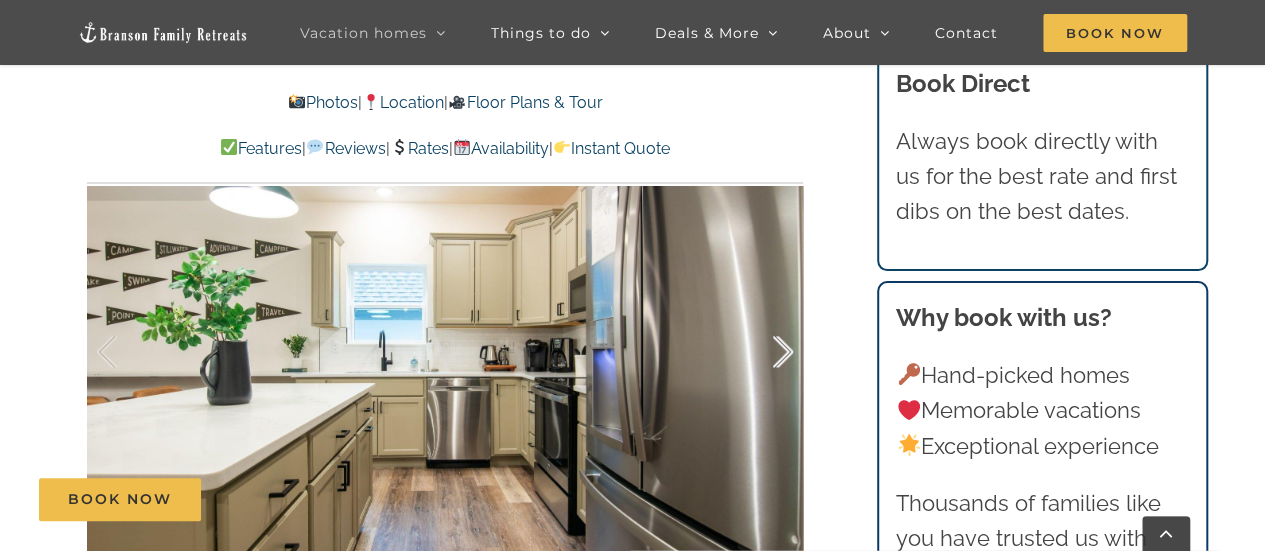 click at bounding box center (762, 352) 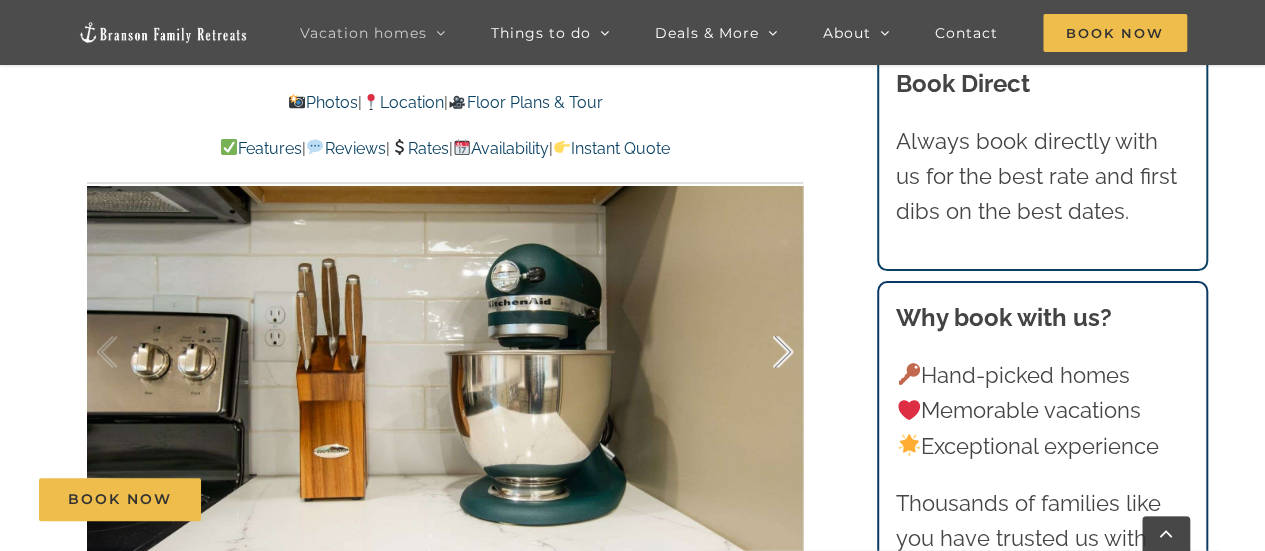 click at bounding box center (762, 352) 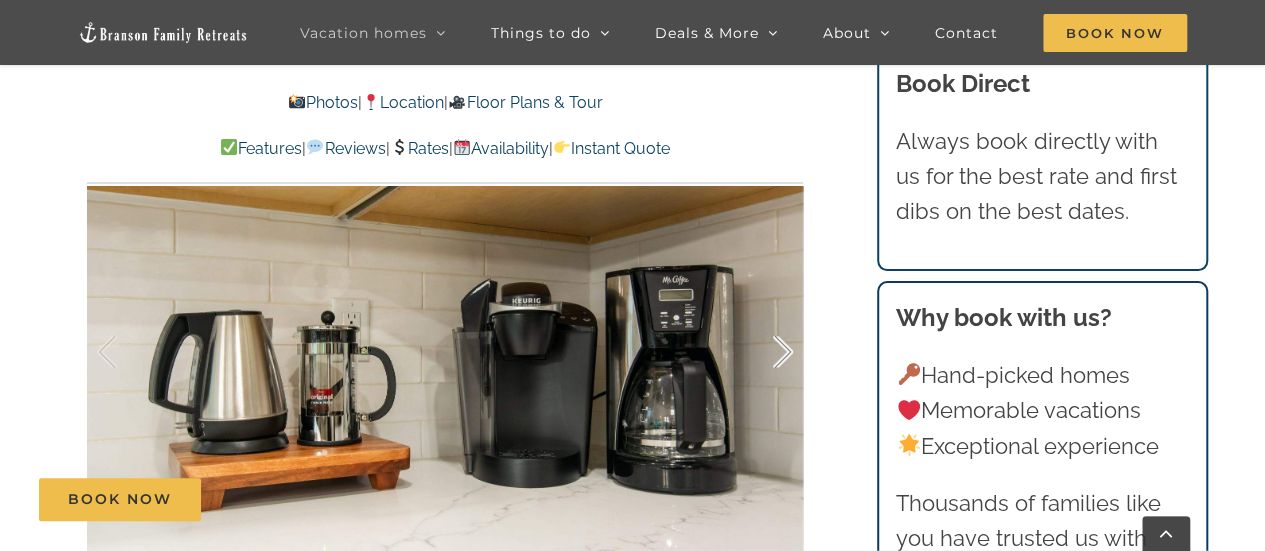 click at bounding box center (762, 352) 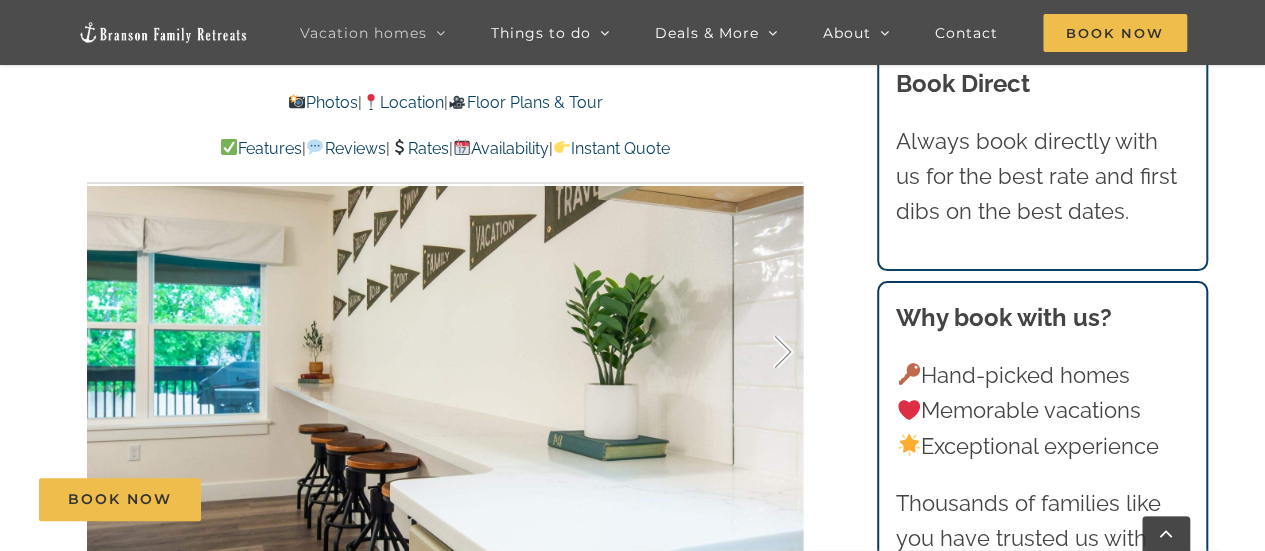 click at bounding box center (762, 352) 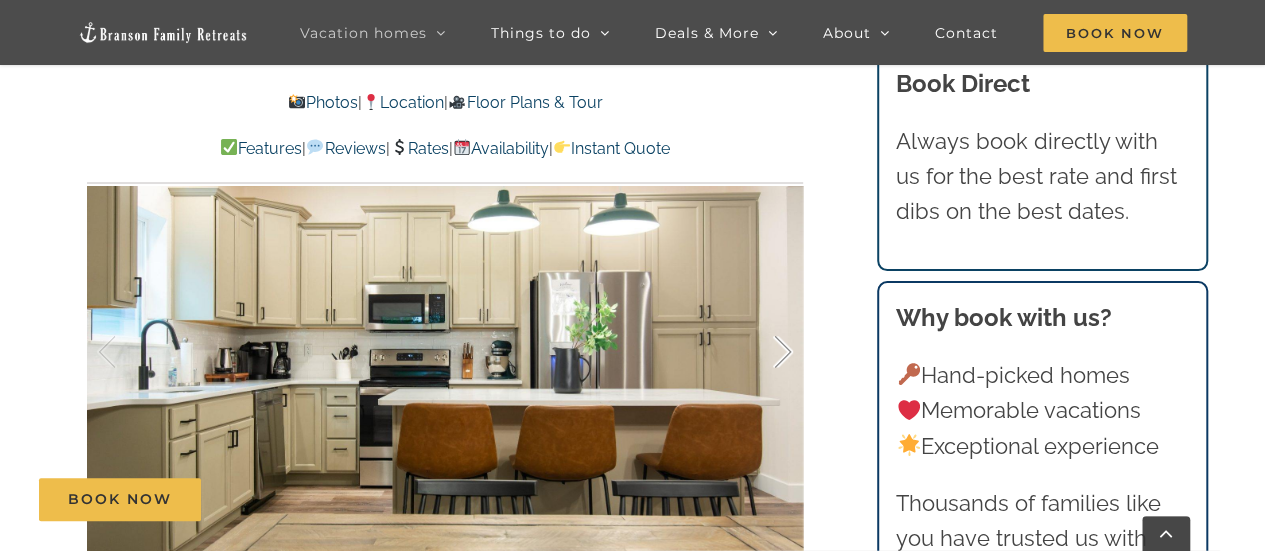 click at bounding box center [762, 352] 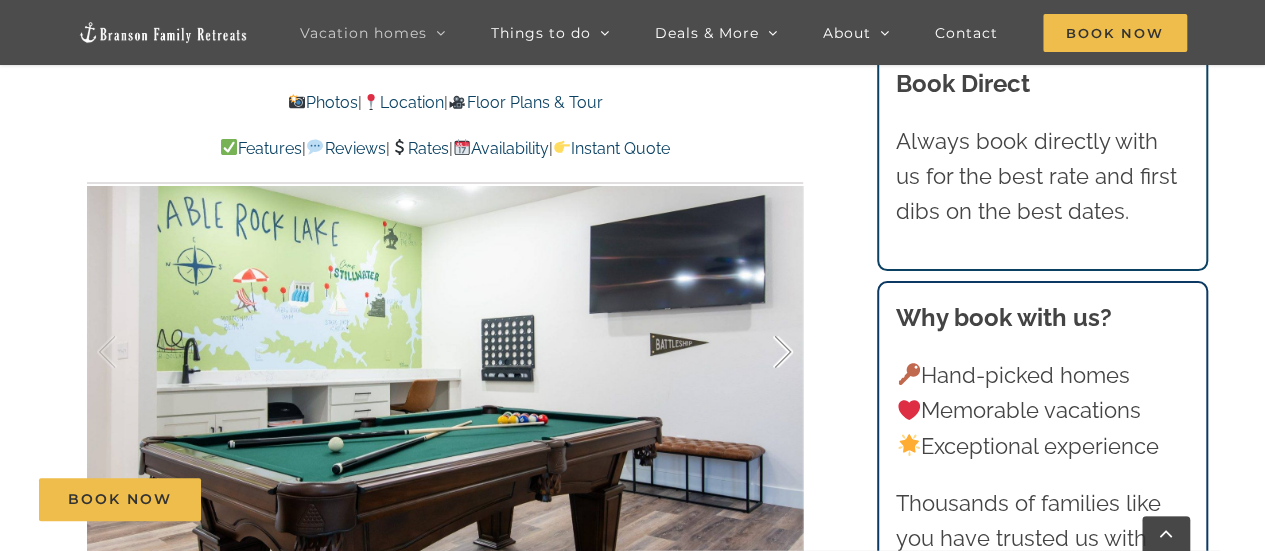 click at bounding box center (762, 352) 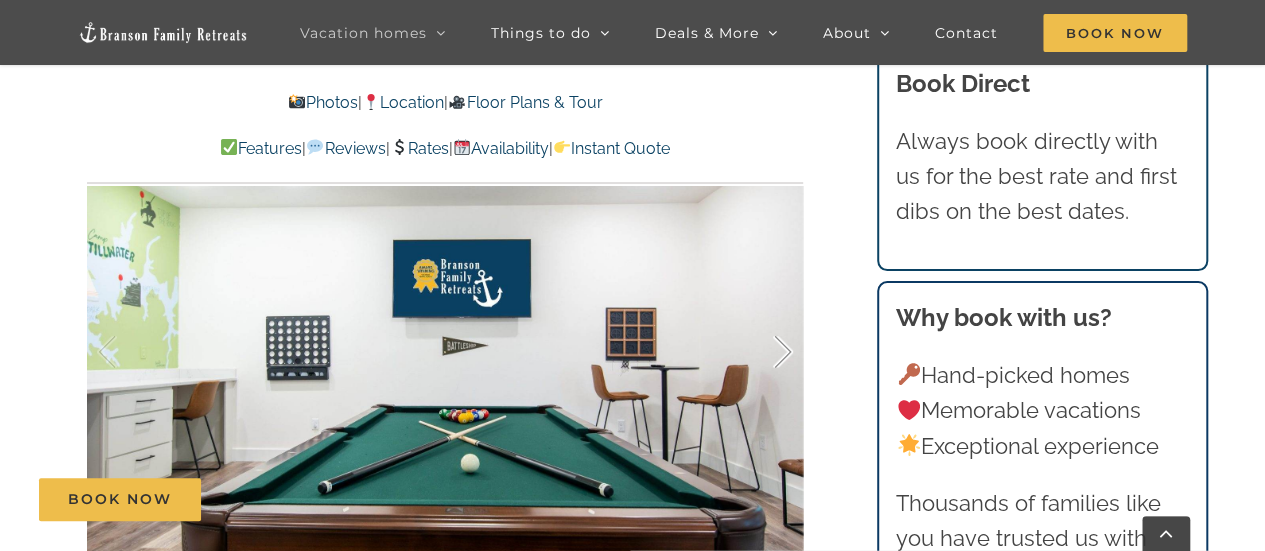 click at bounding box center [762, 352] 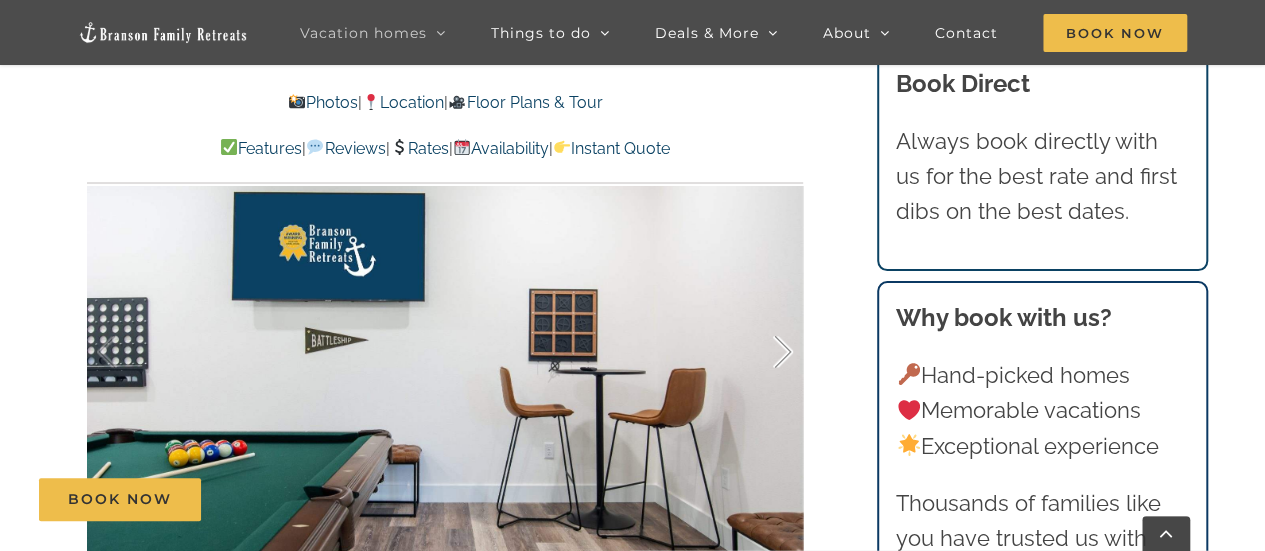 click at bounding box center (762, 352) 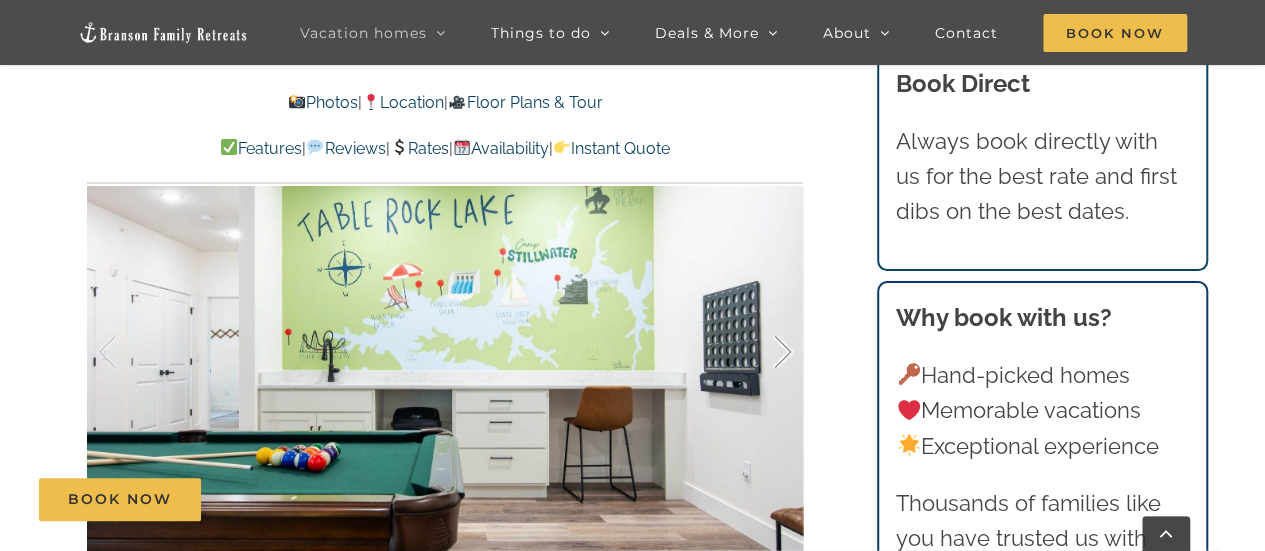 click at bounding box center [762, 352] 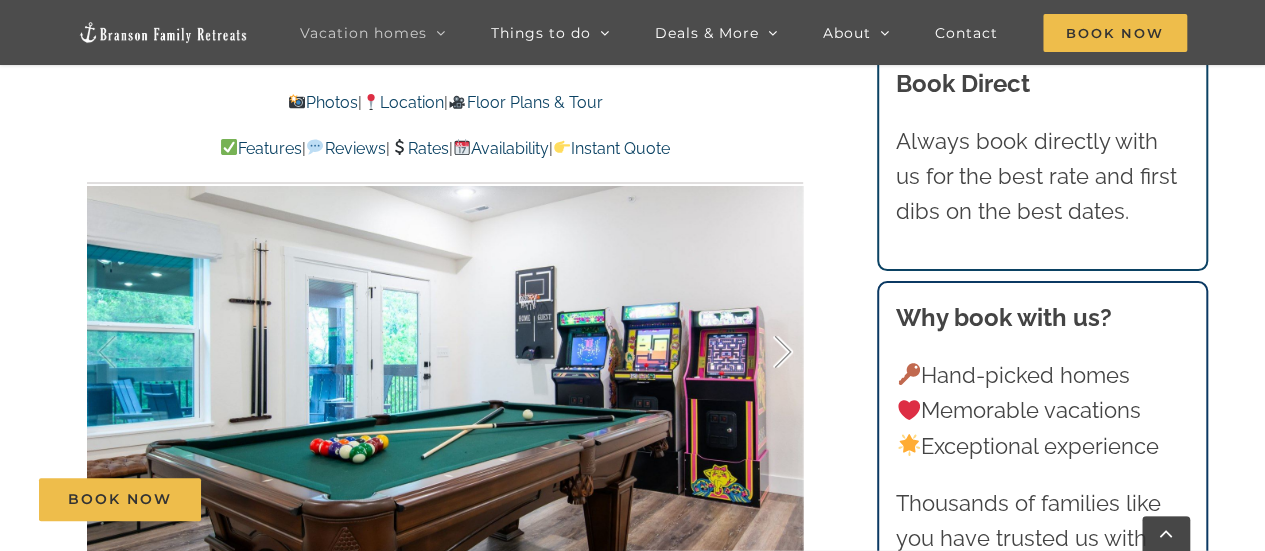 click at bounding box center (762, 352) 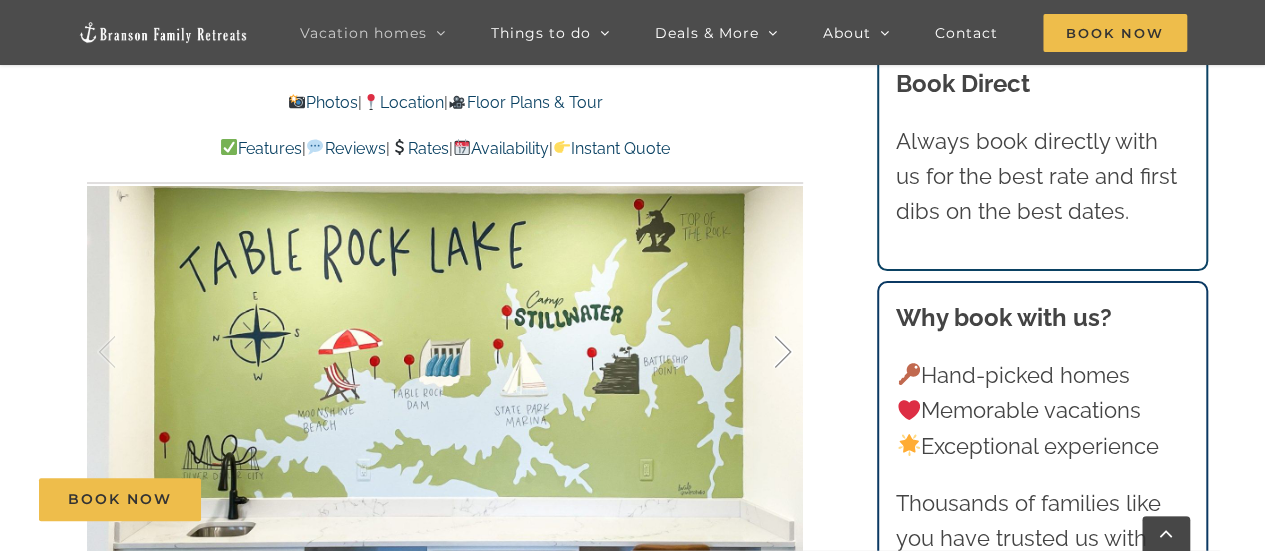 click at bounding box center (762, 352) 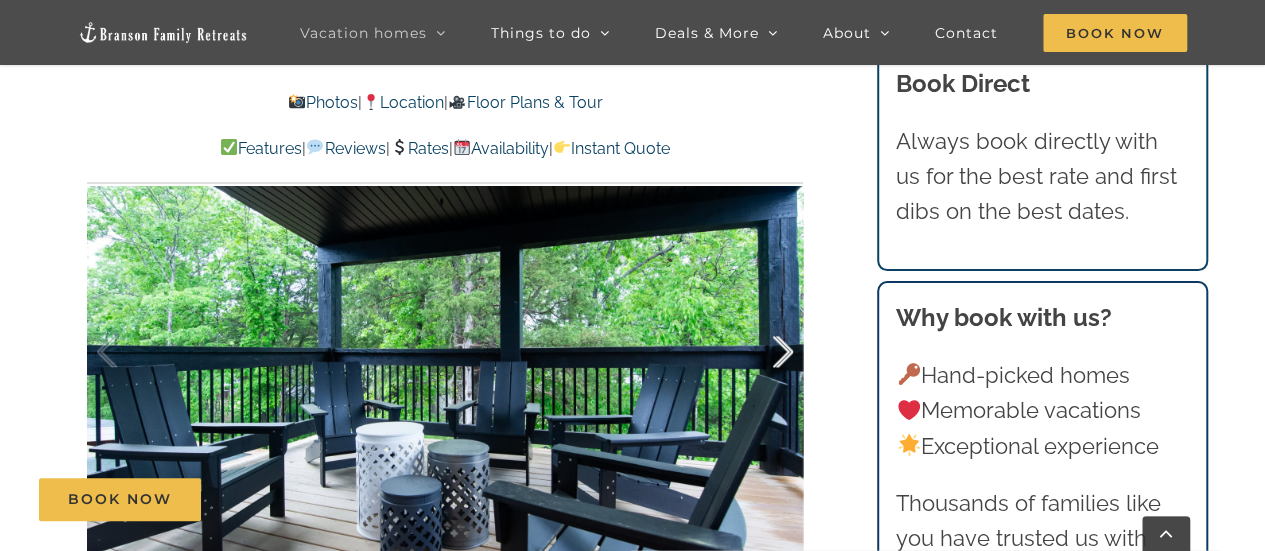 click at bounding box center [762, 352] 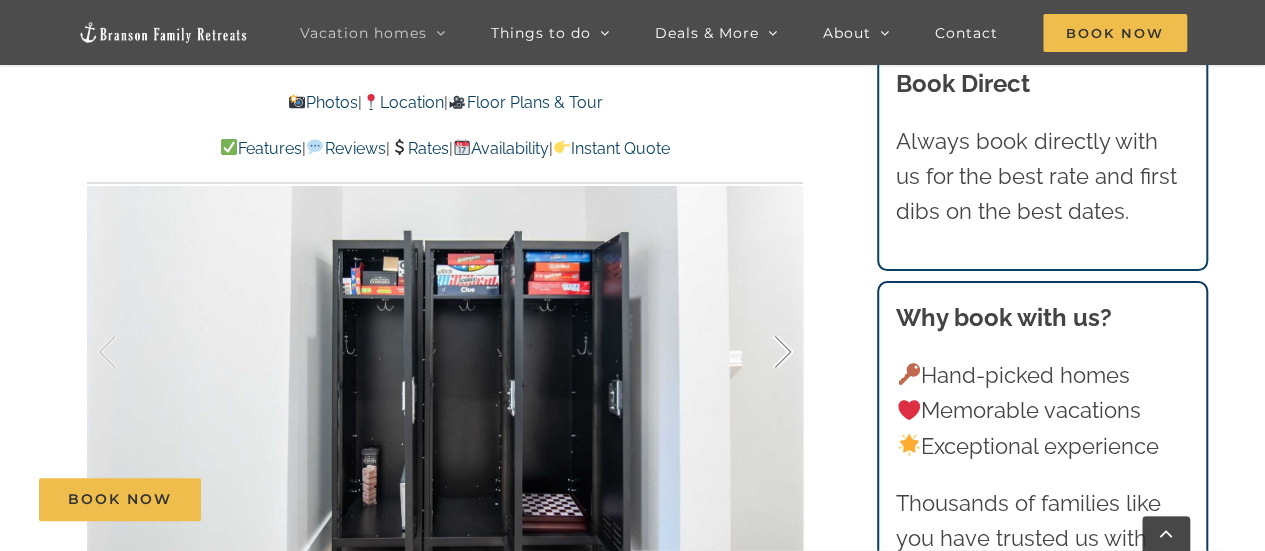 click at bounding box center [762, 352] 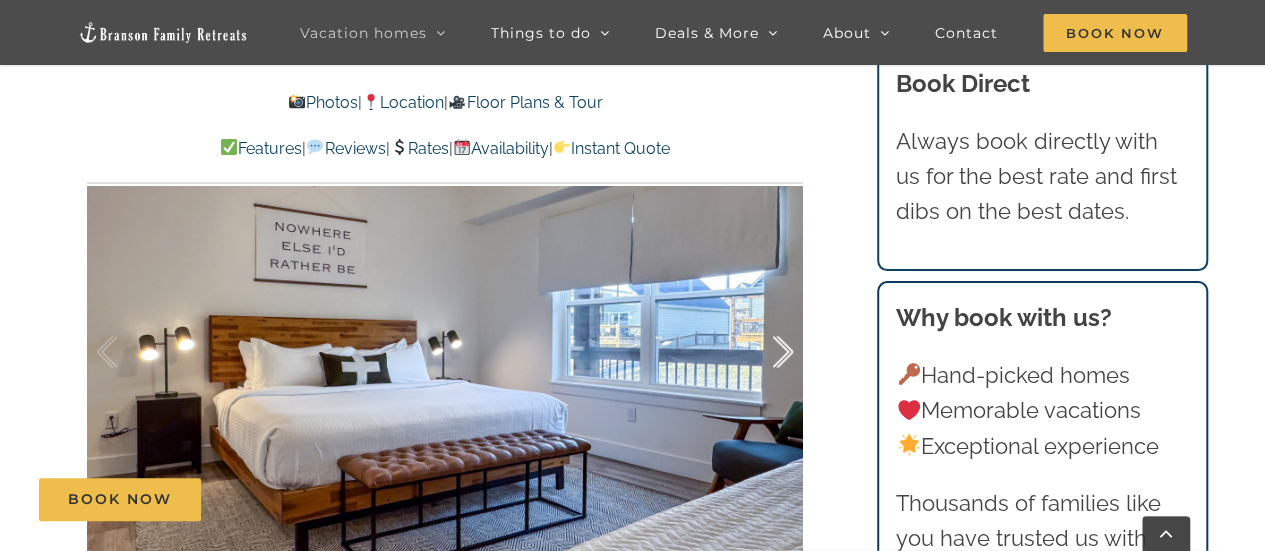 click at bounding box center (762, 352) 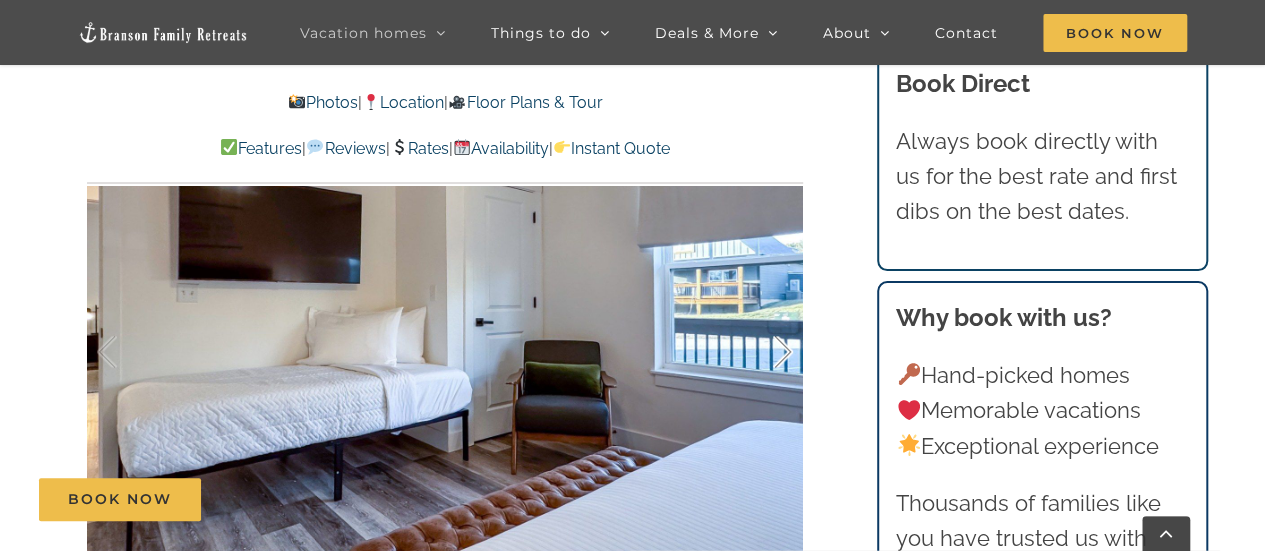 click at bounding box center [762, 352] 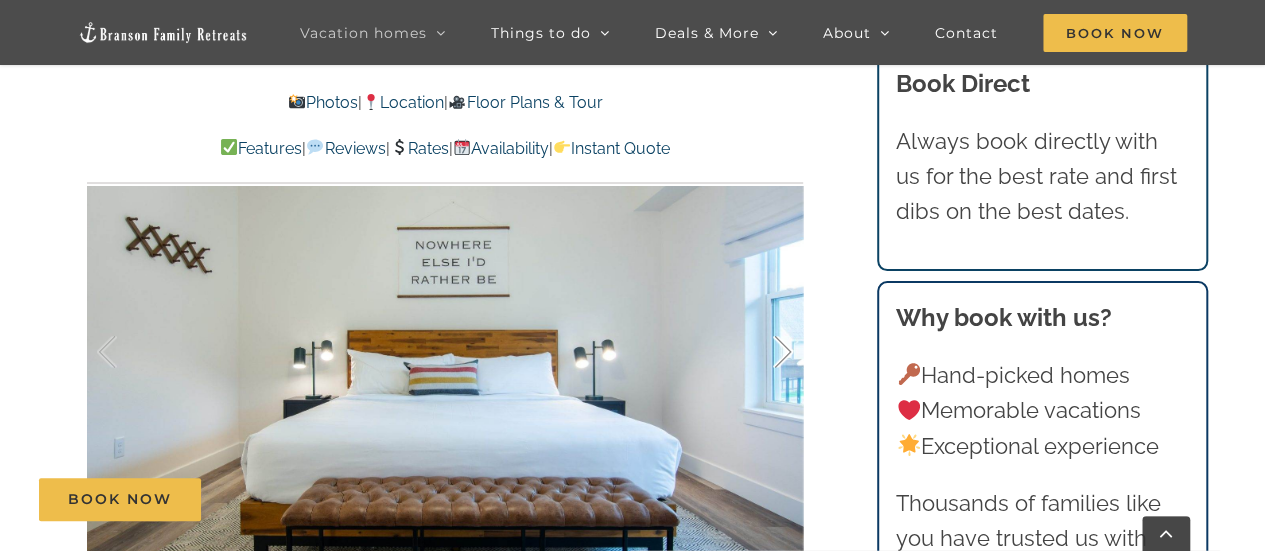 click at bounding box center (762, 352) 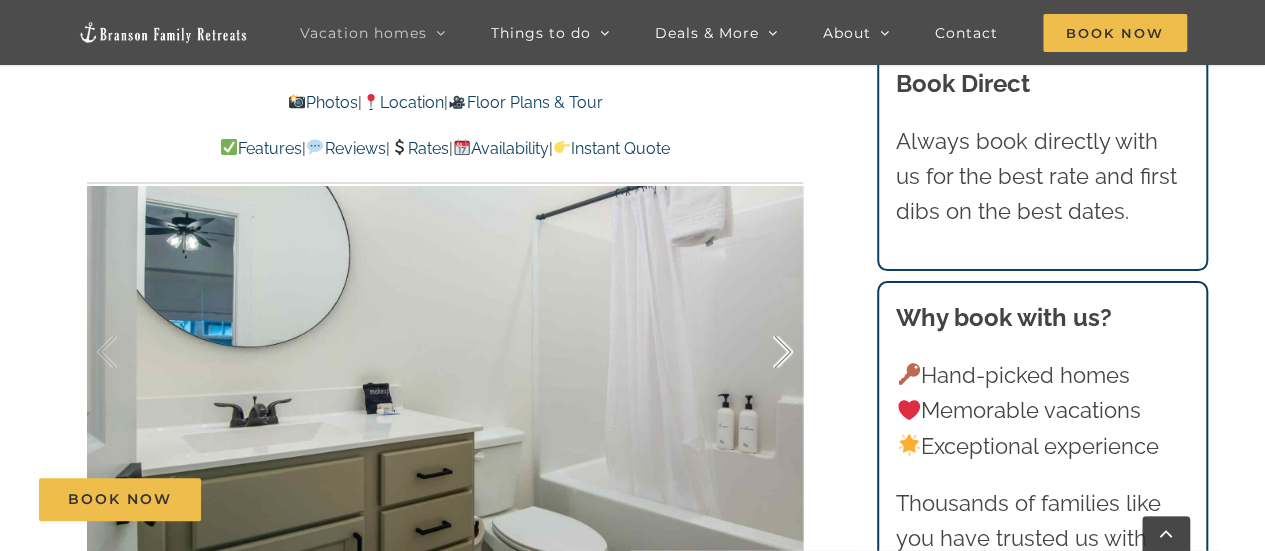 click at bounding box center (762, 352) 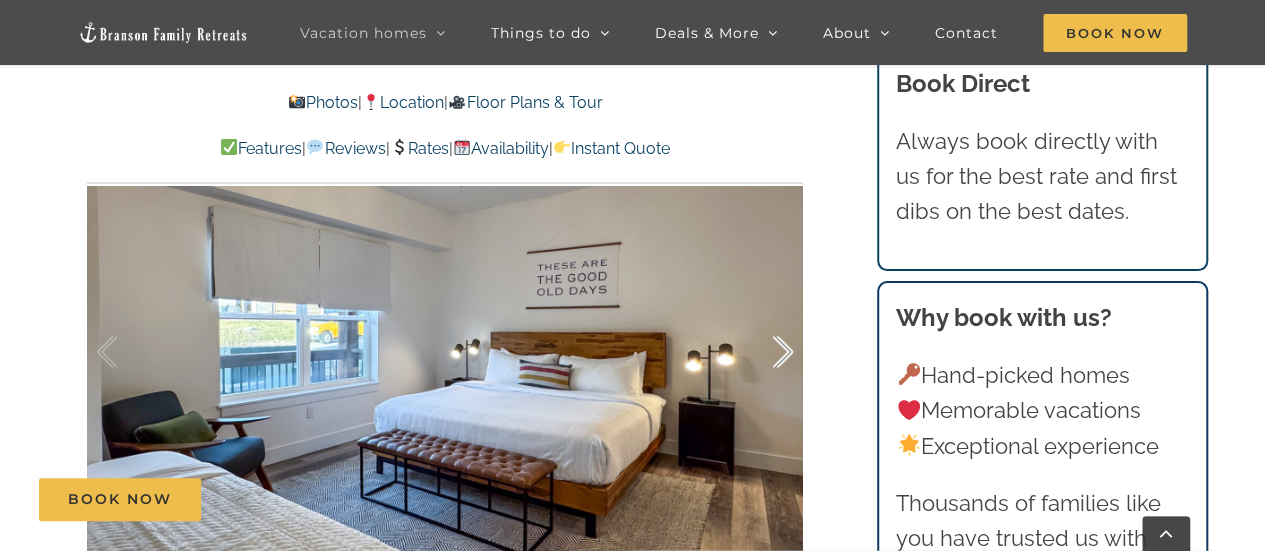 click at bounding box center (762, 352) 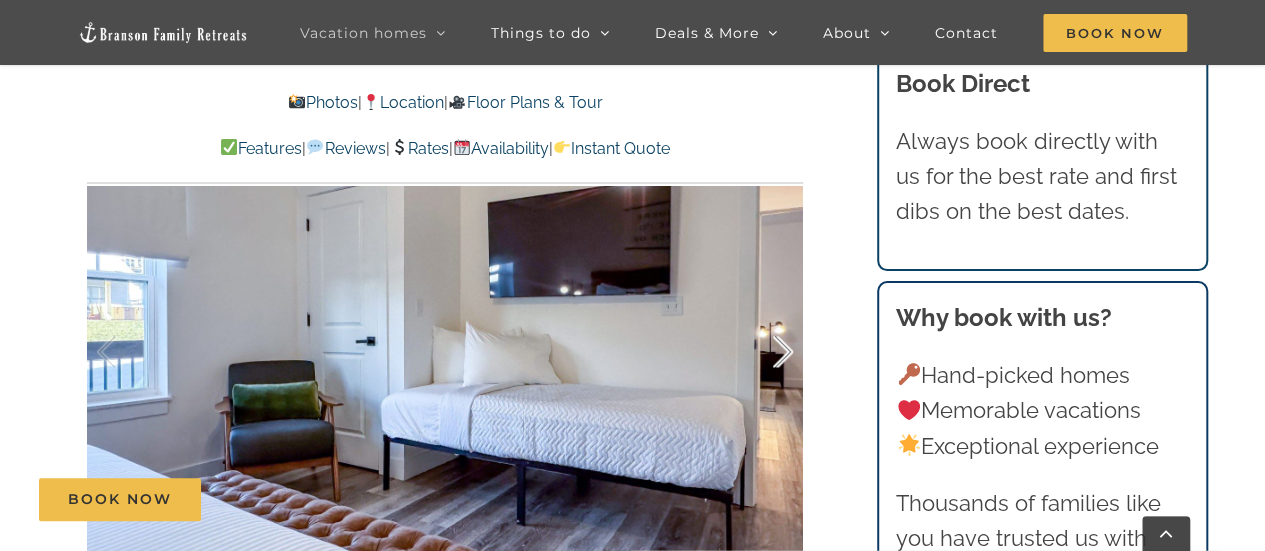 click at bounding box center [762, 352] 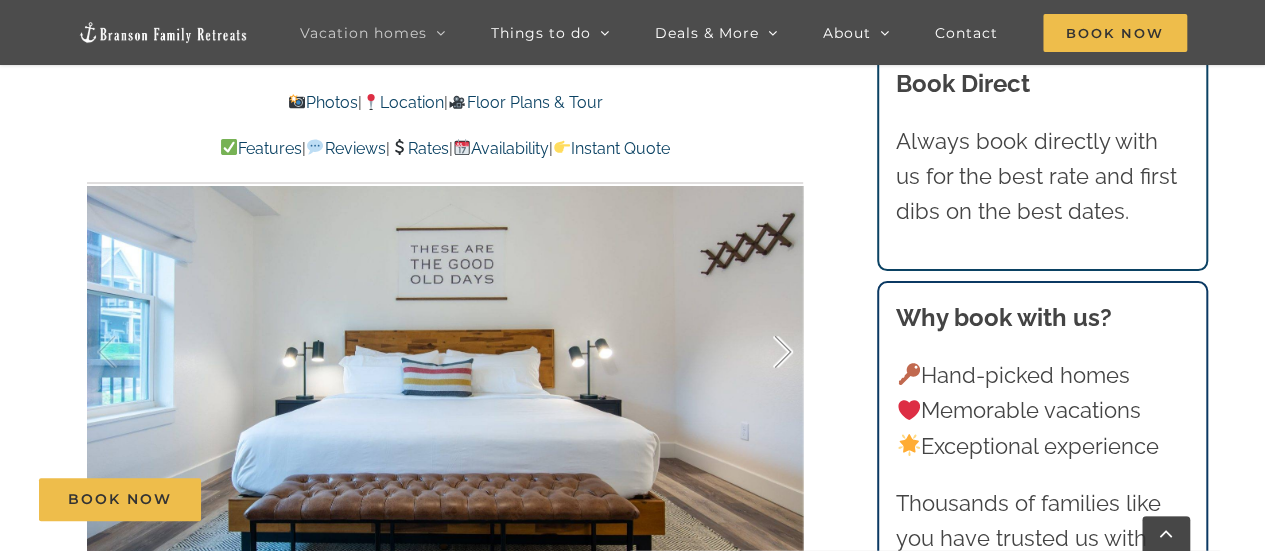 click at bounding box center (762, 352) 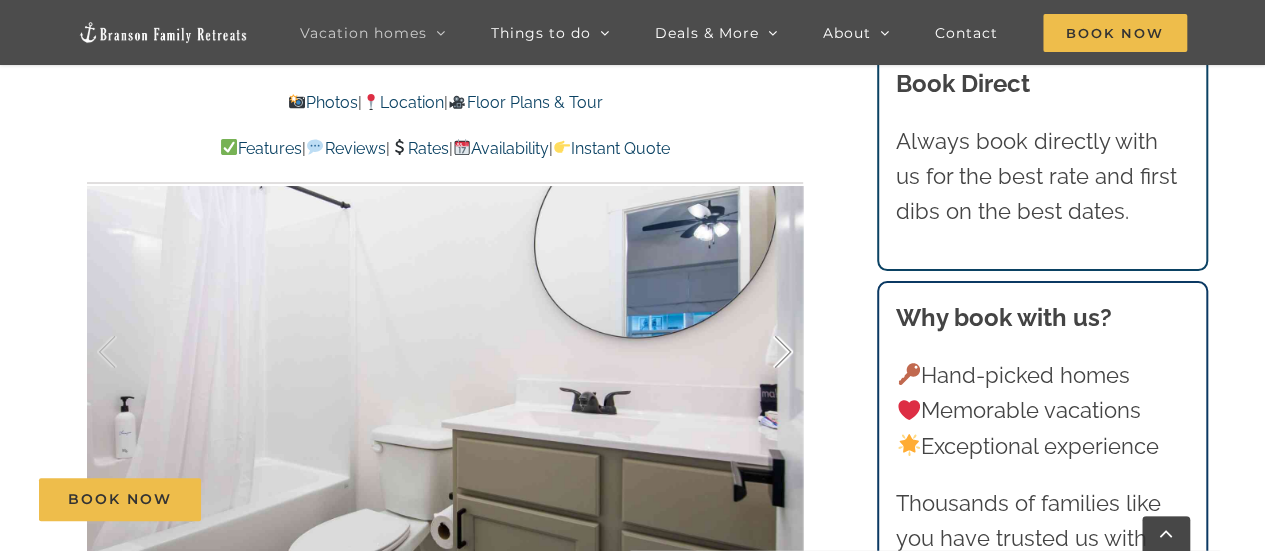 click at bounding box center (762, 352) 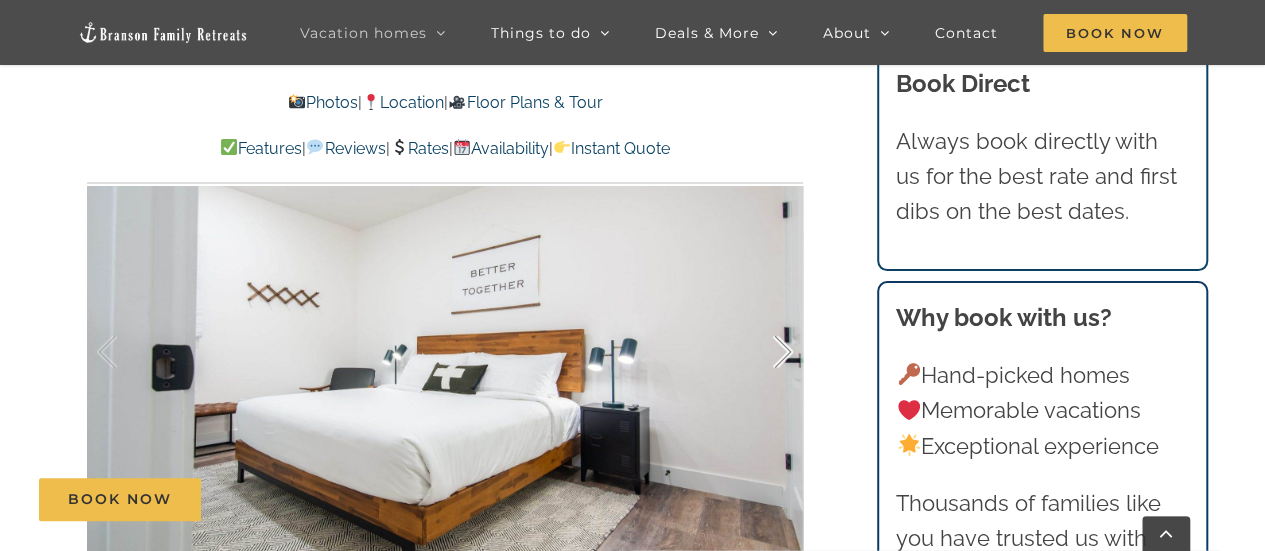 click at bounding box center (762, 352) 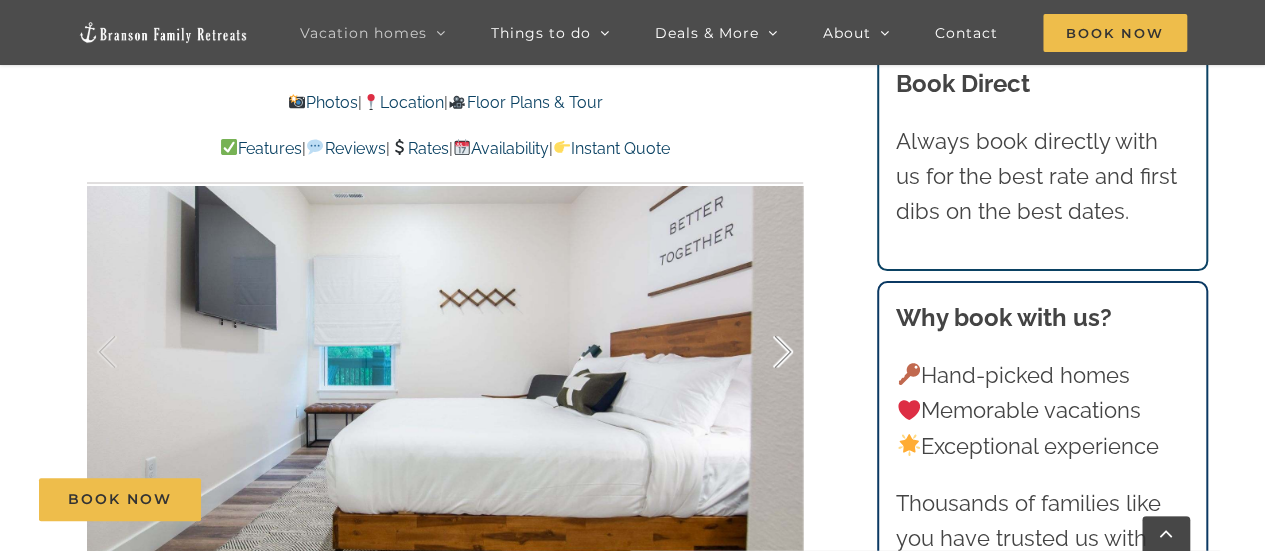 click at bounding box center (762, 352) 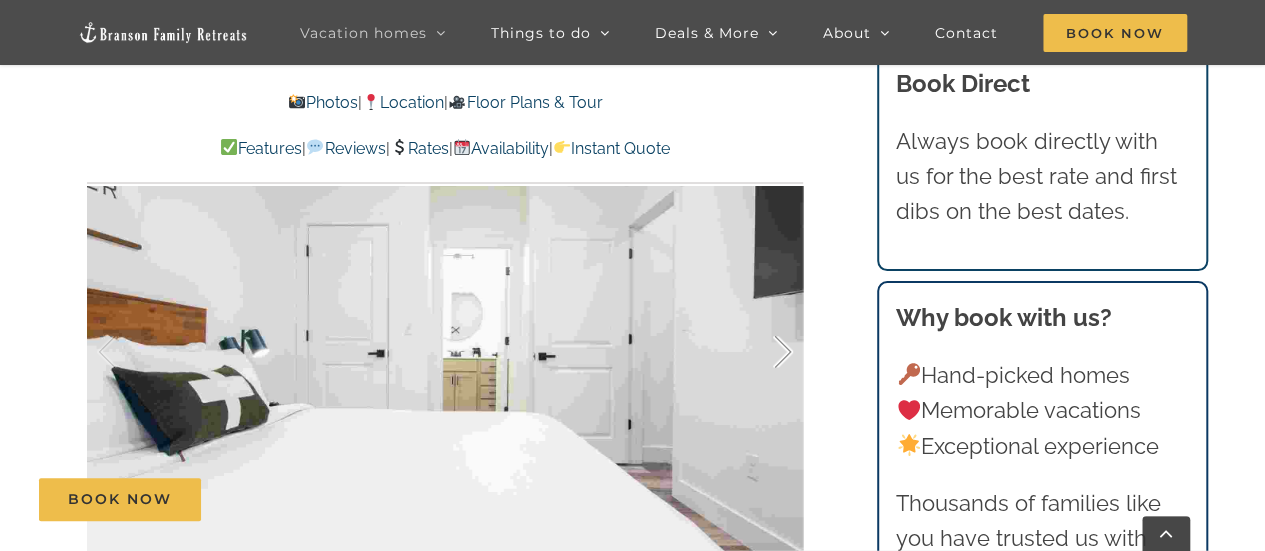 click at bounding box center (762, 352) 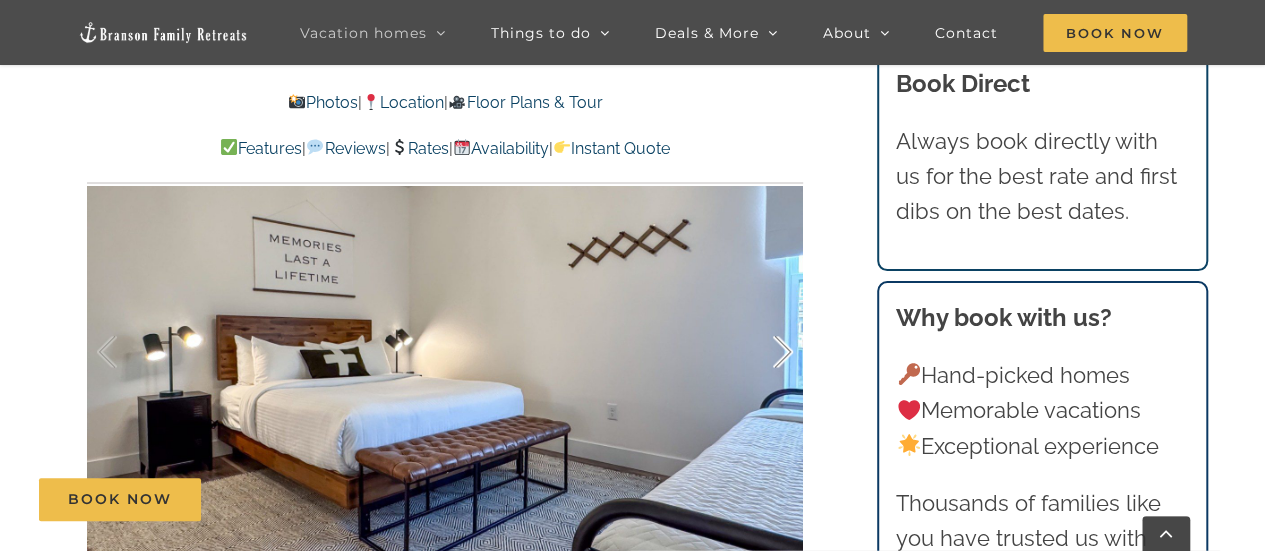 click at bounding box center [762, 352] 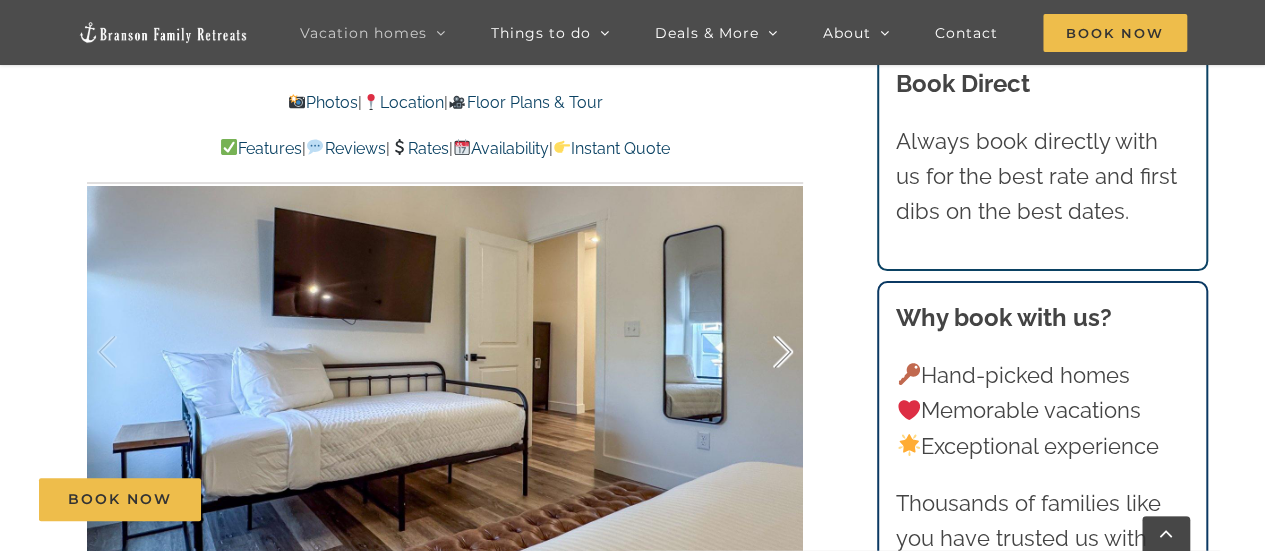 click at bounding box center (762, 352) 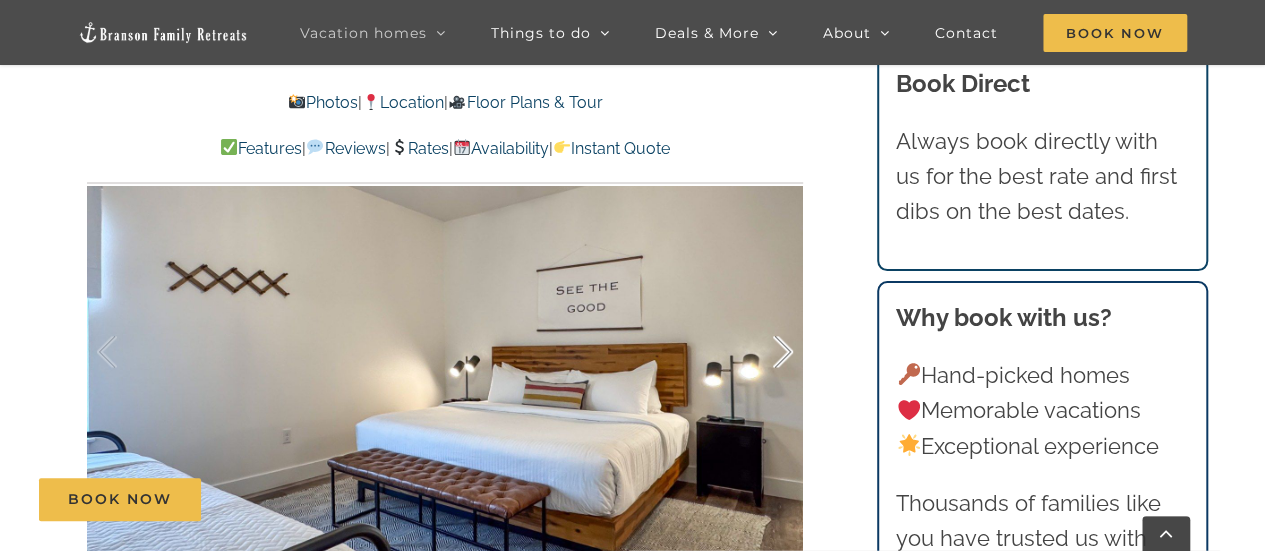 click at bounding box center (762, 352) 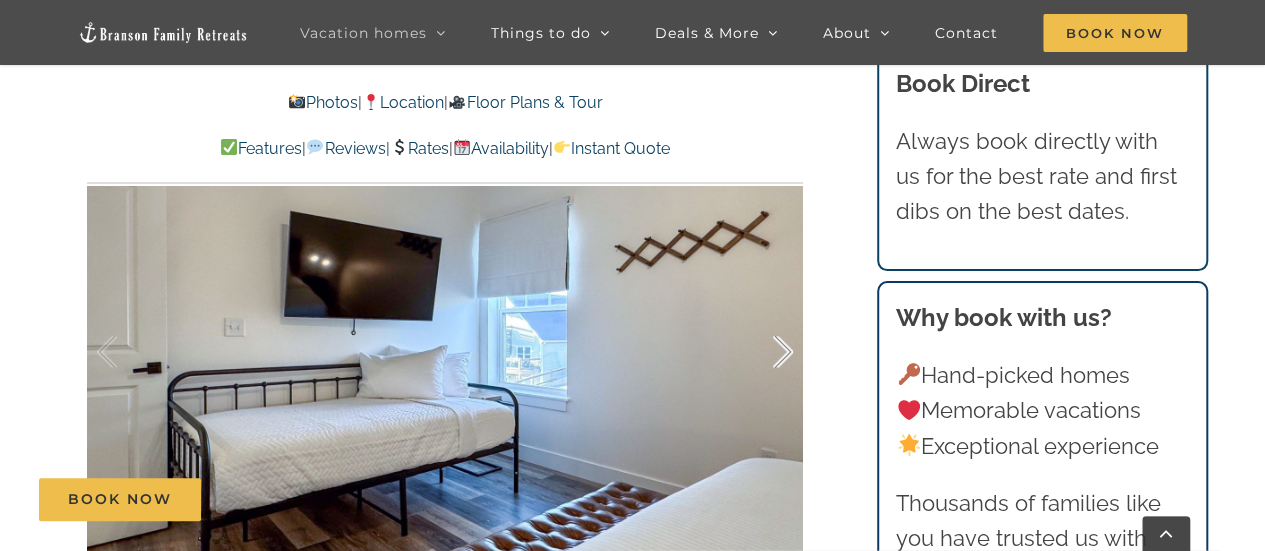 click at bounding box center (762, 352) 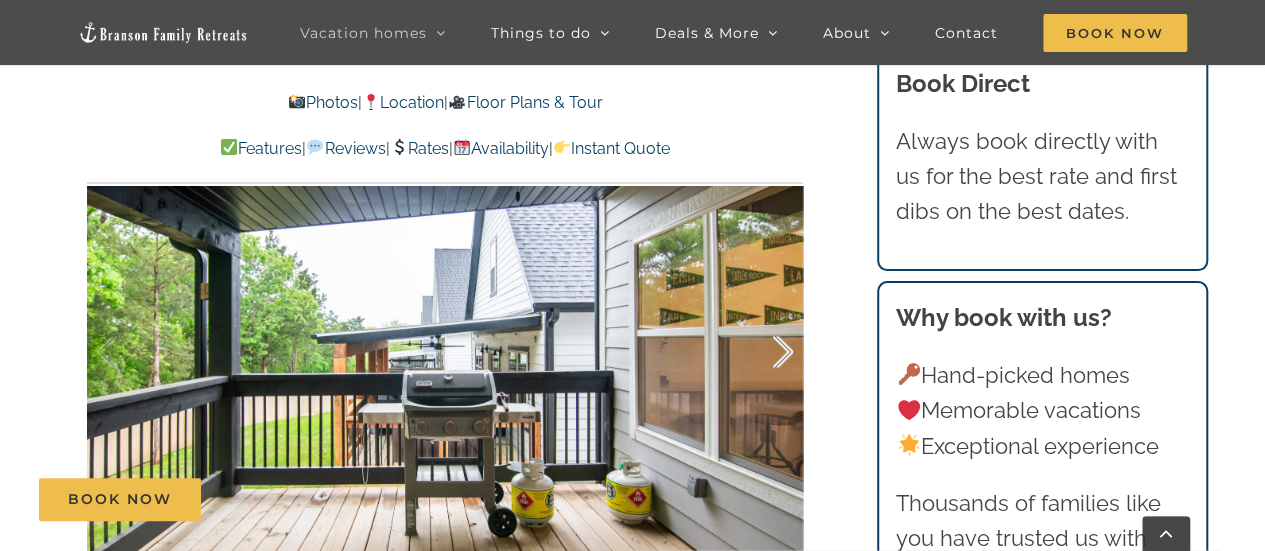click at bounding box center (762, 352) 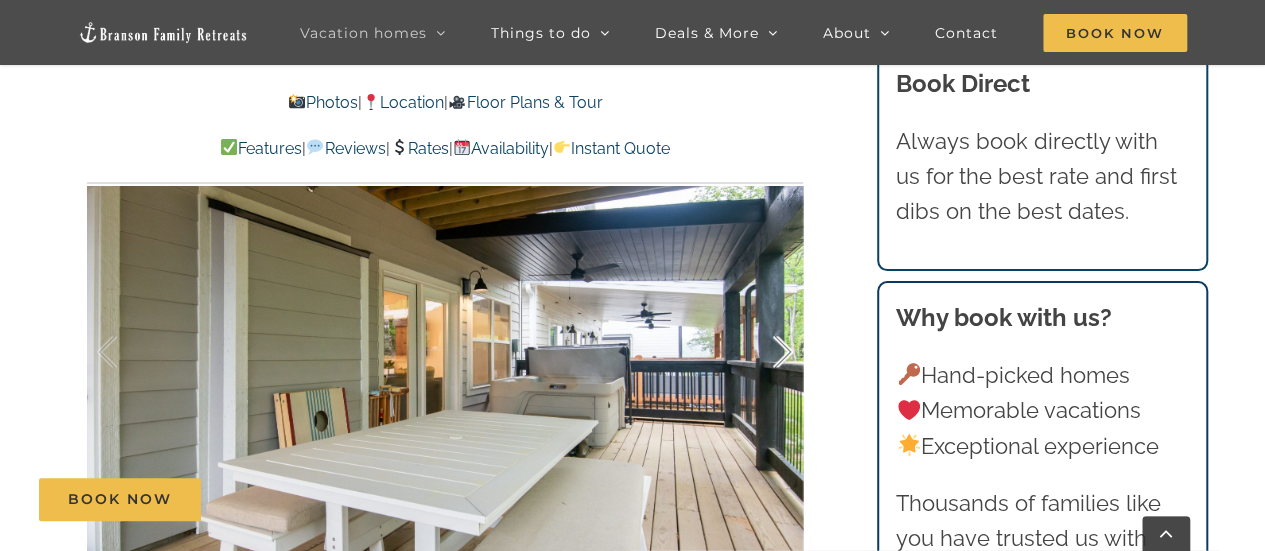 click at bounding box center [762, 352] 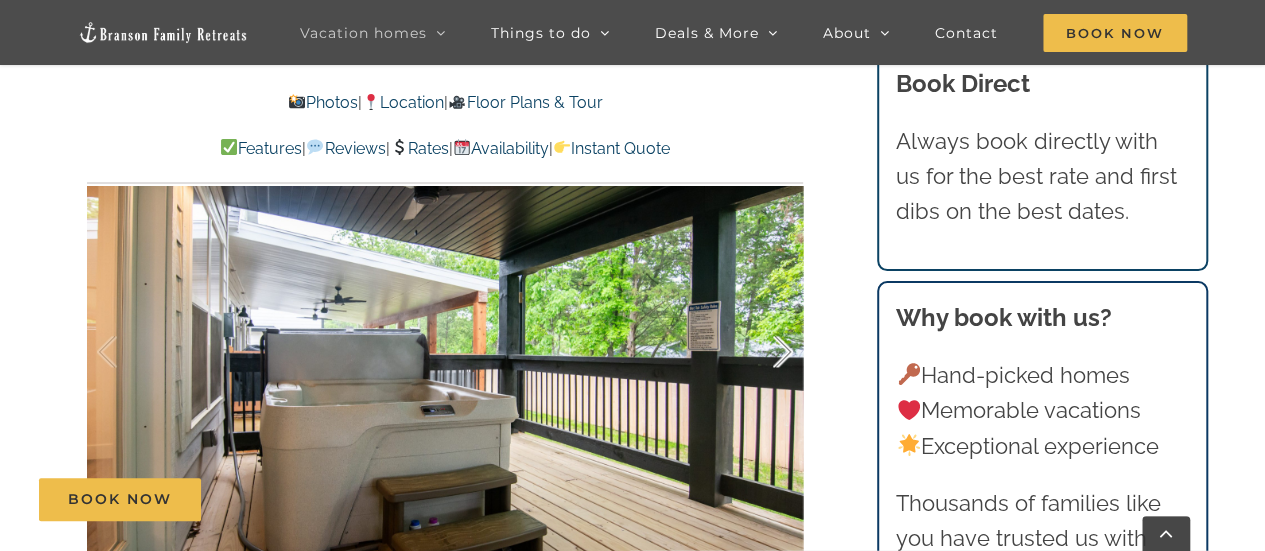 click at bounding box center (762, 352) 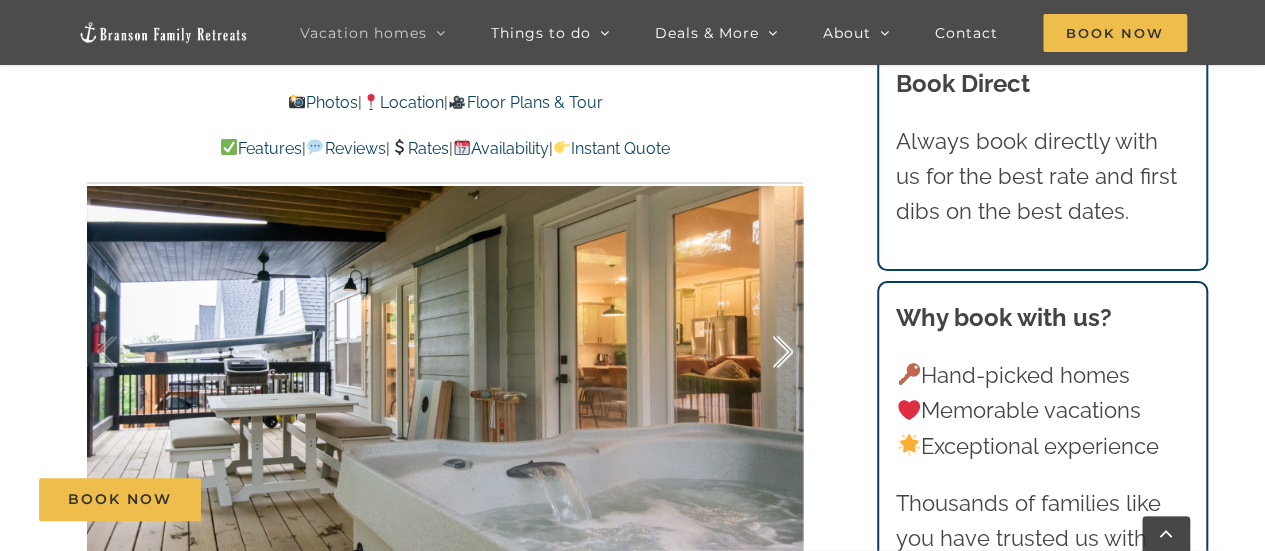 click at bounding box center (762, 352) 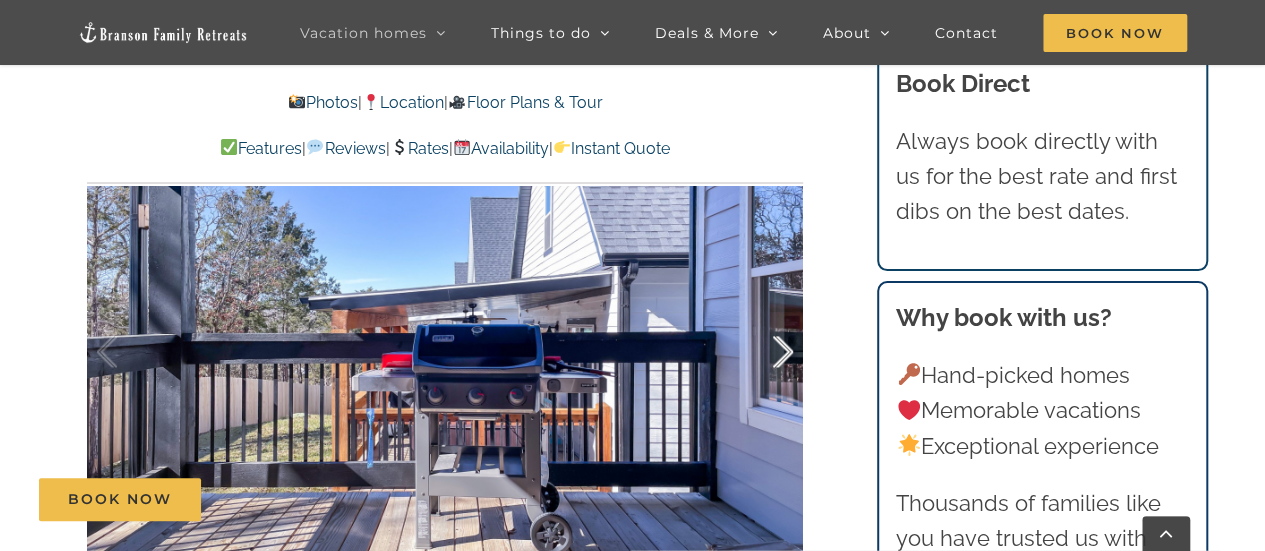 click at bounding box center (762, 352) 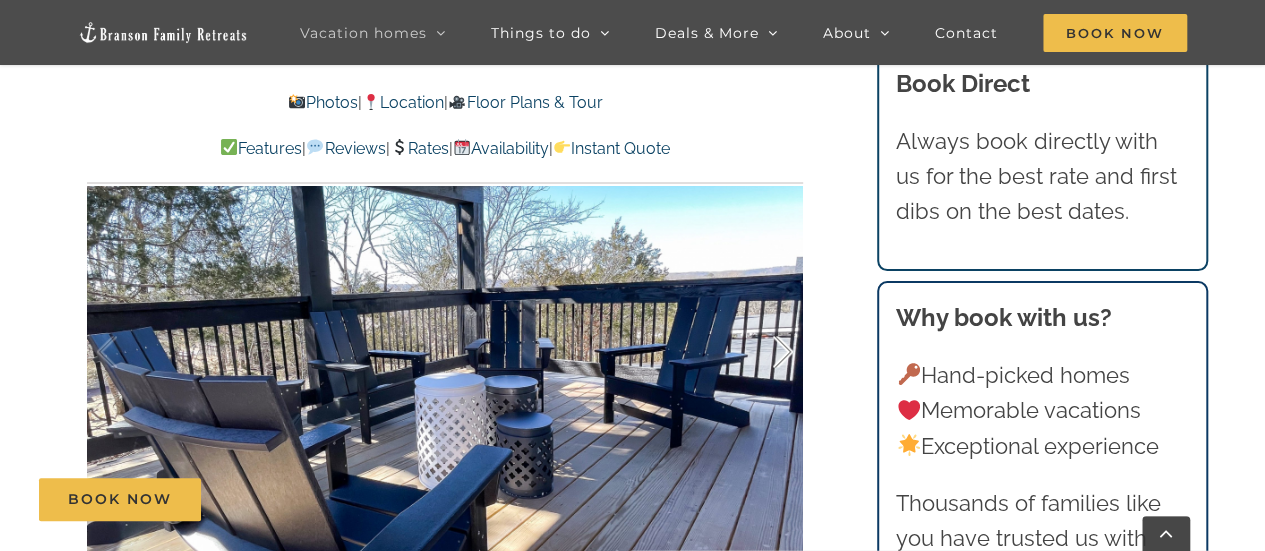 click at bounding box center [762, 352] 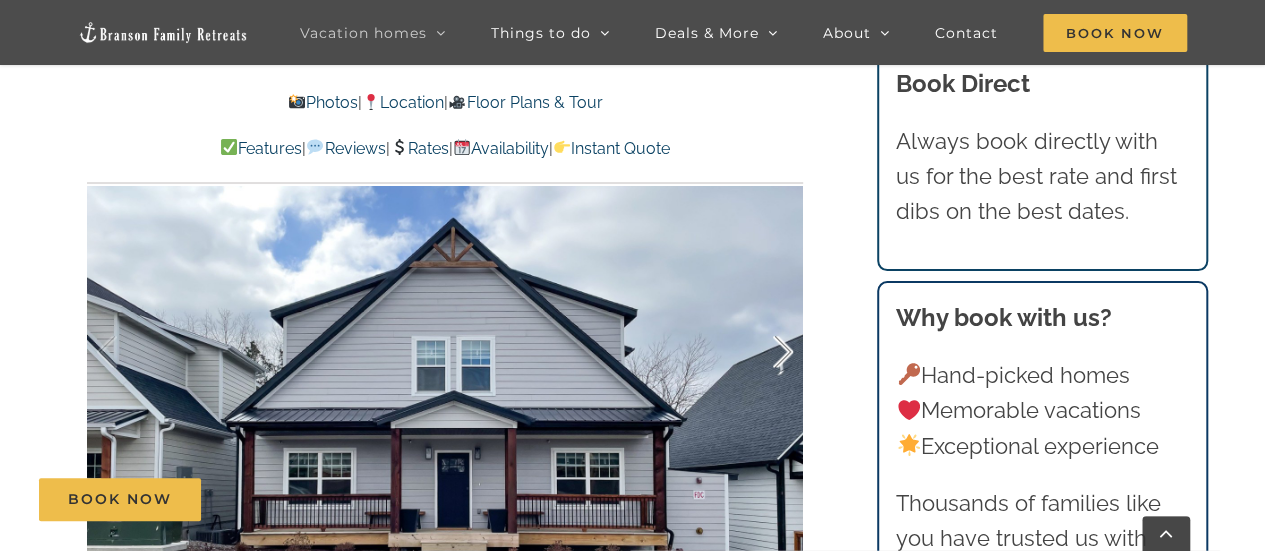 click at bounding box center [762, 352] 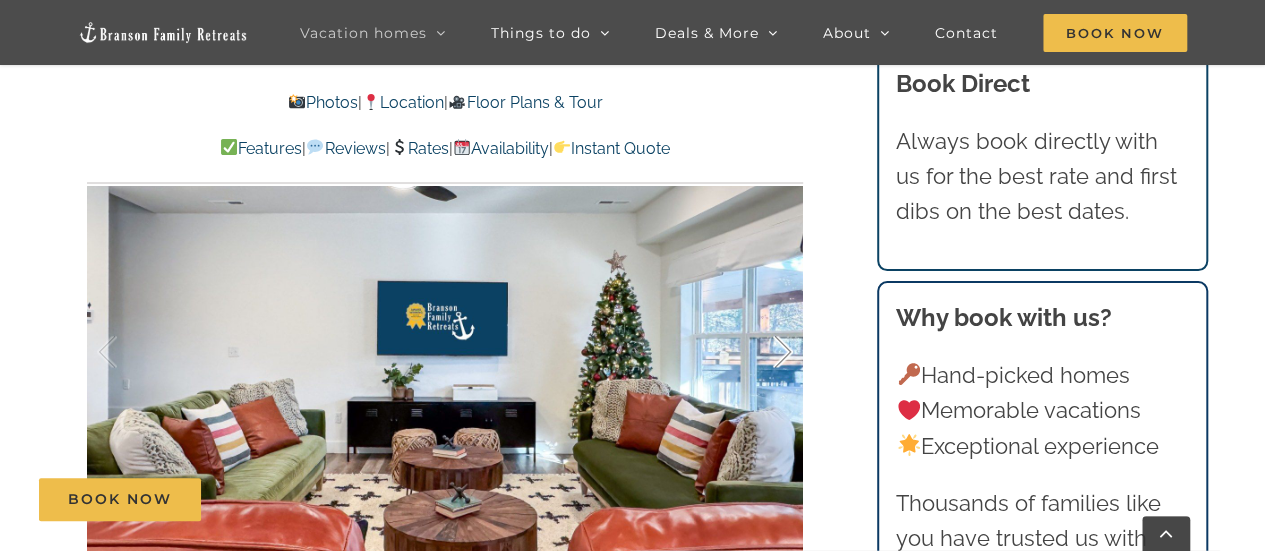 click at bounding box center [762, 352] 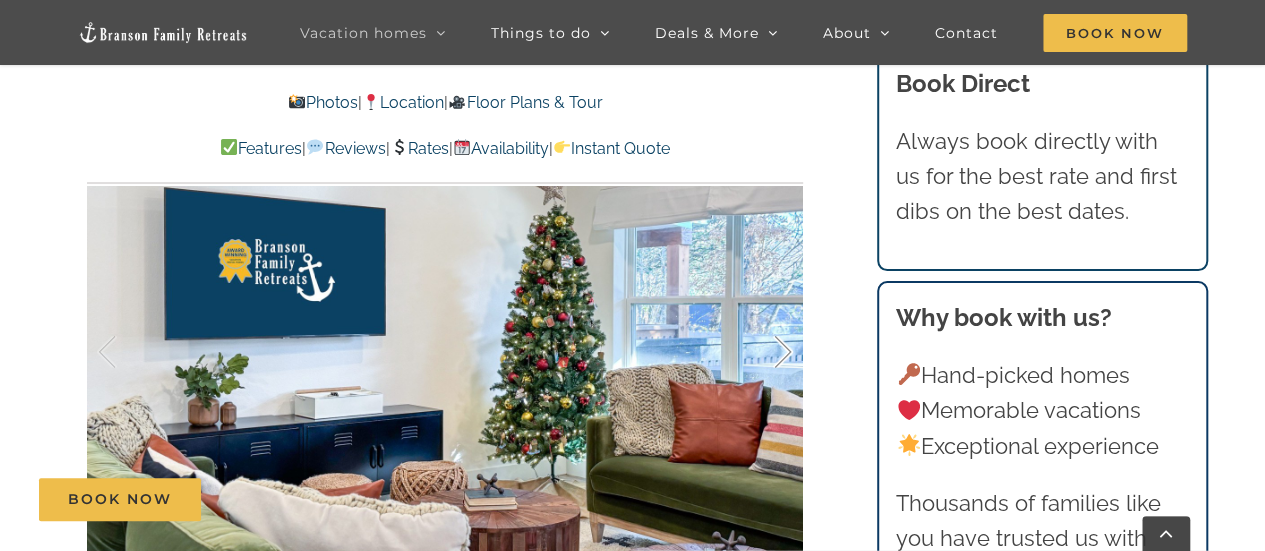 click at bounding box center (762, 352) 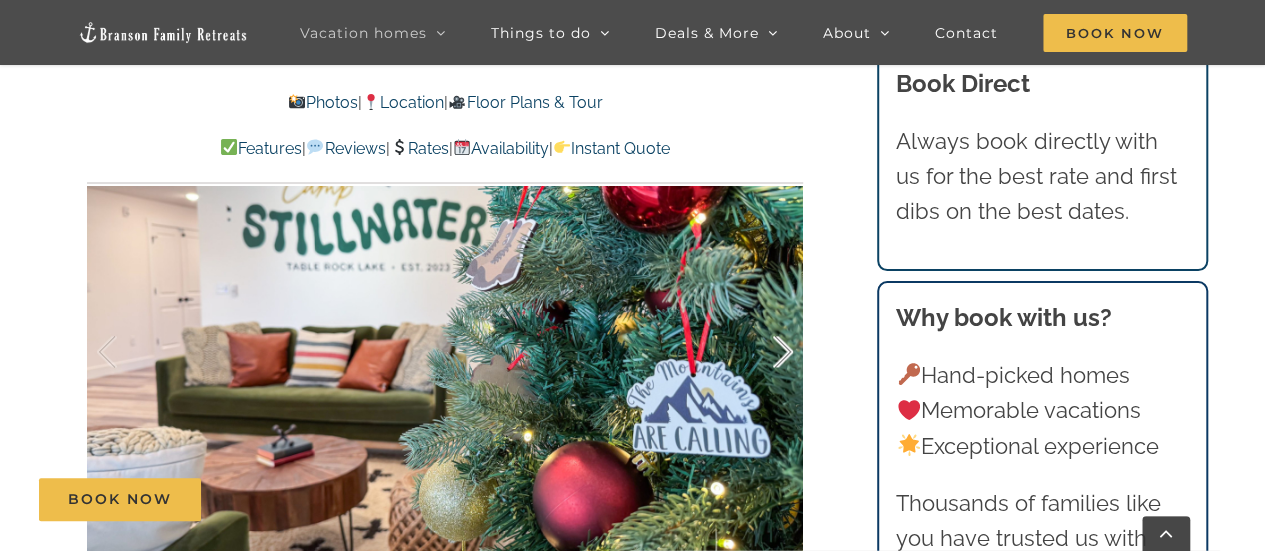 click at bounding box center (762, 352) 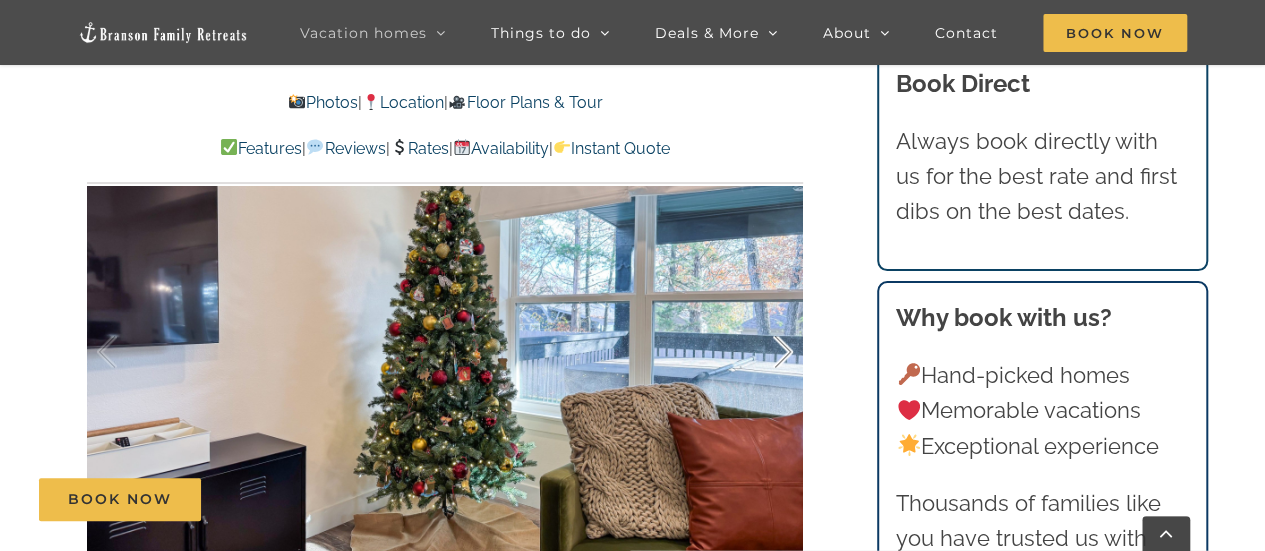 click at bounding box center (762, 352) 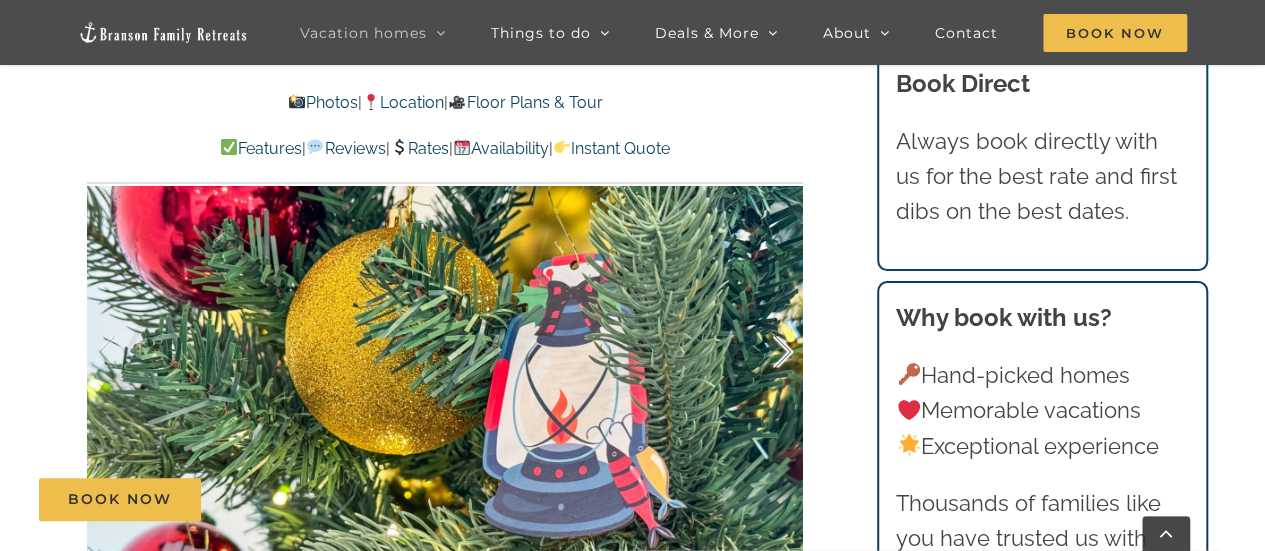 click at bounding box center (762, 352) 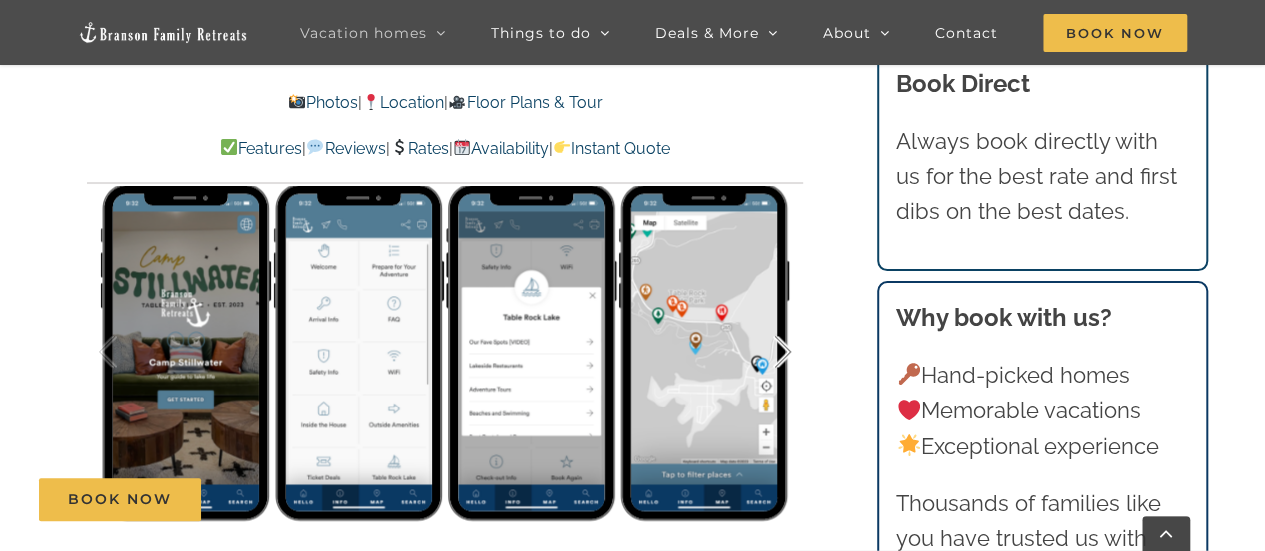 click at bounding box center (762, 352) 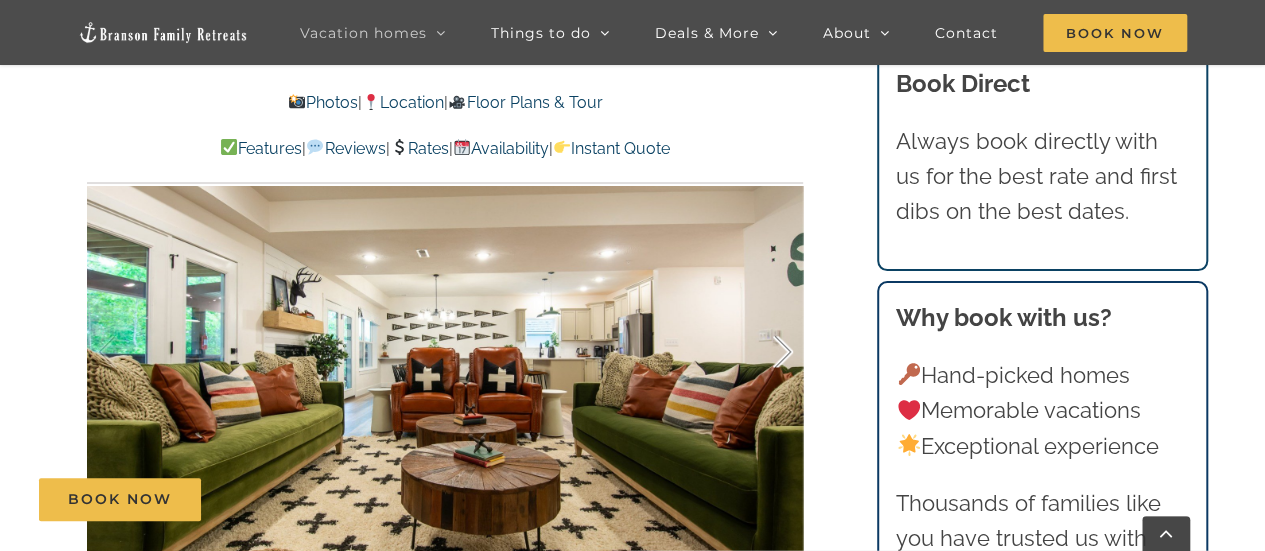 click at bounding box center [762, 352] 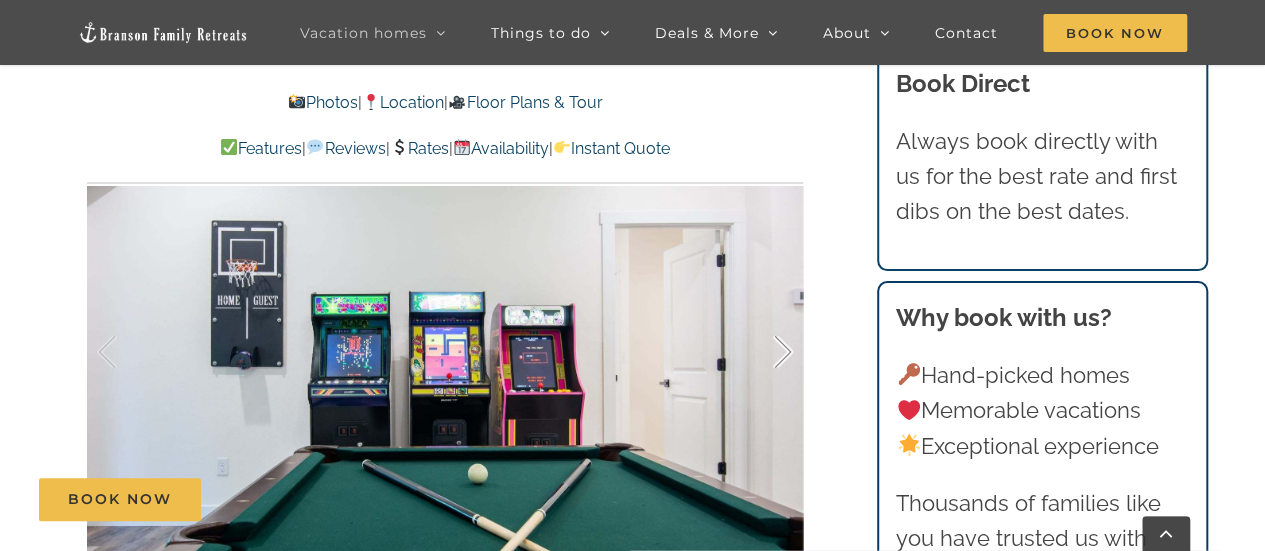 click at bounding box center (762, 352) 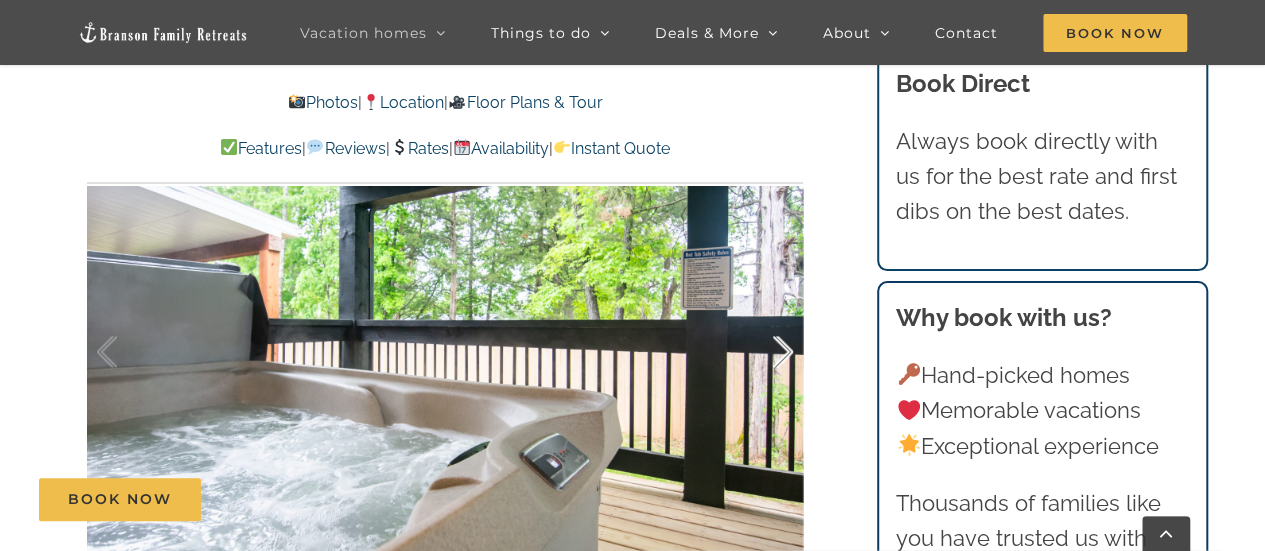 click at bounding box center (762, 352) 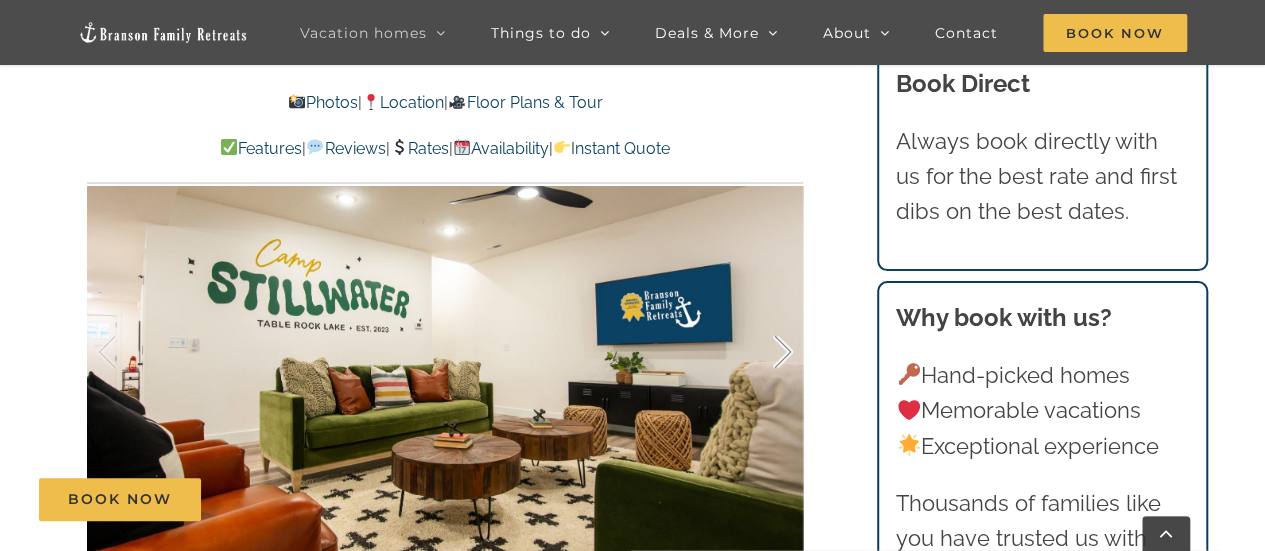 click at bounding box center (762, 352) 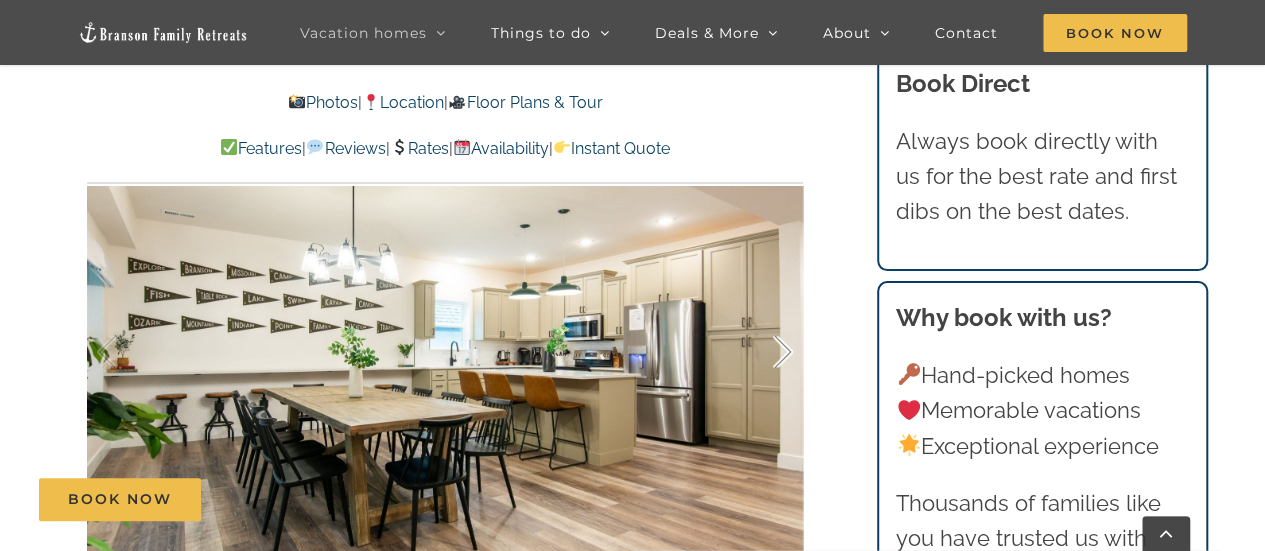 click at bounding box center (762, 352) 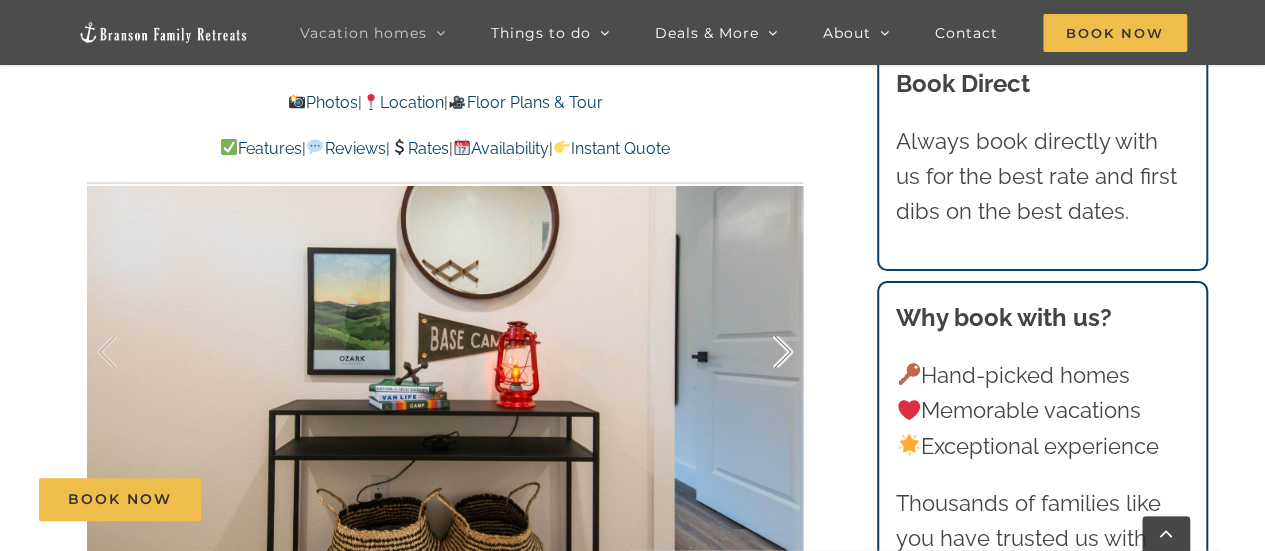 click at bounding box center [762, 352] 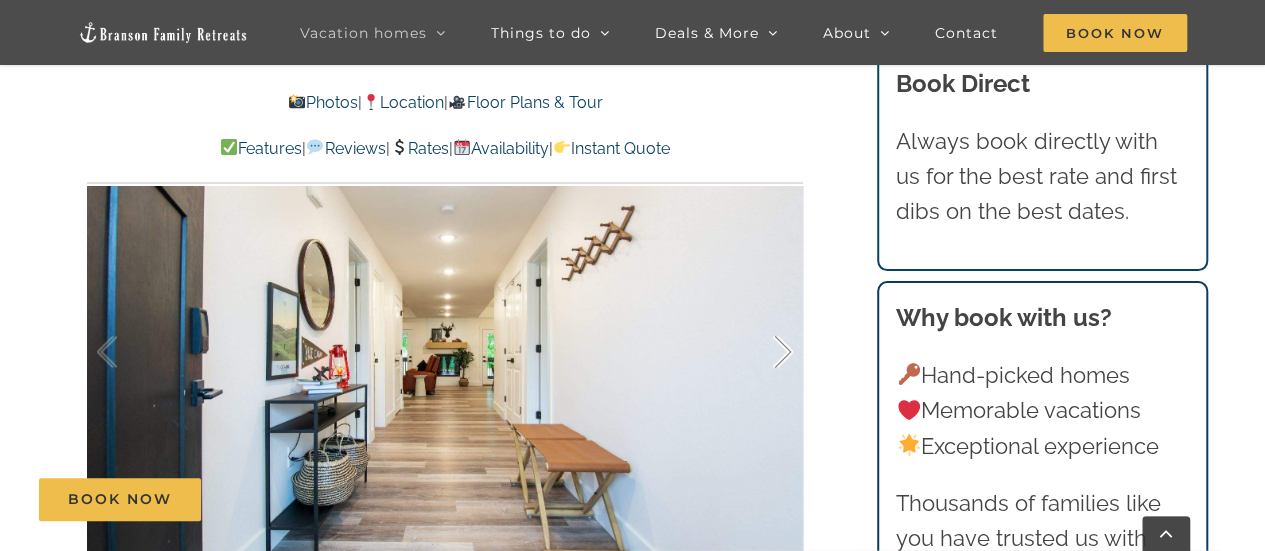click at bounding box center [762, 352] 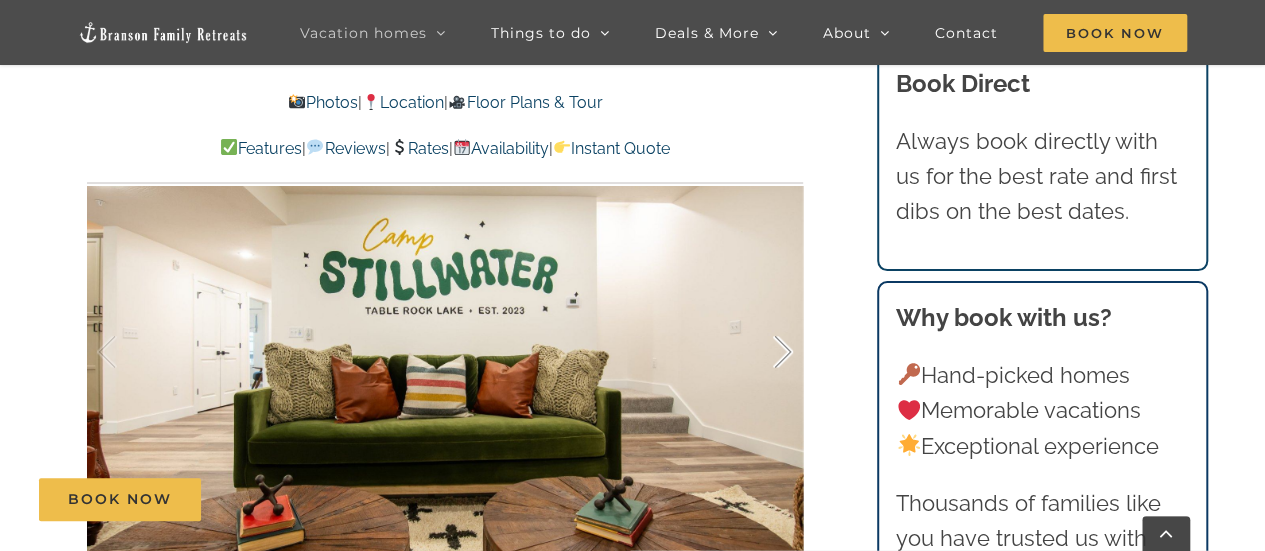 click at bounding box center (762, 352) 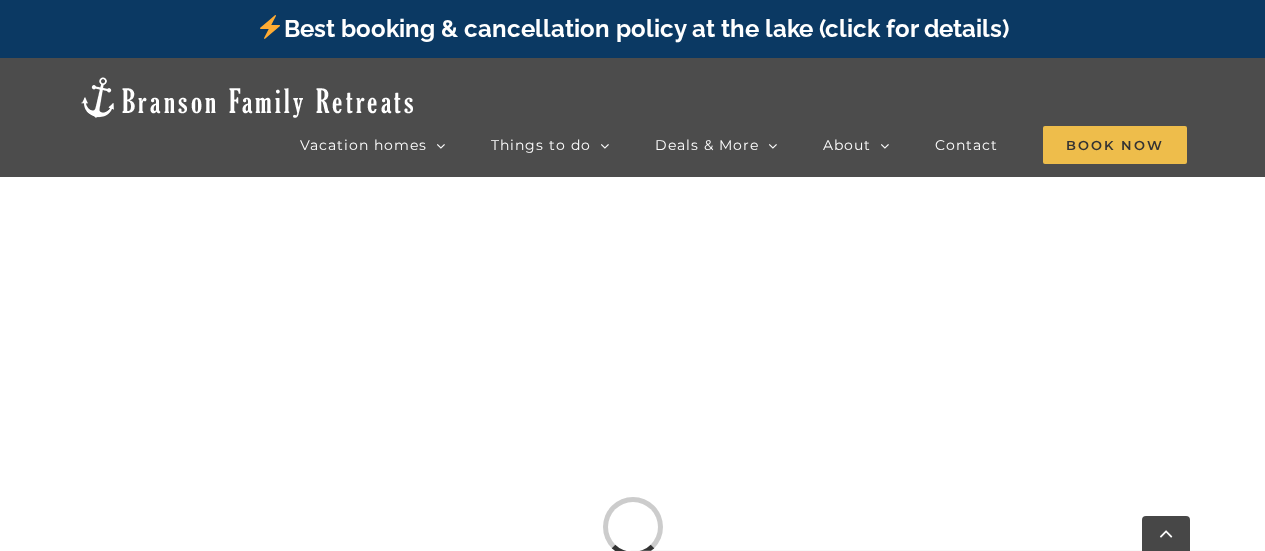 scroll, scrollTop: 3419, scrollLeft: 0, axis: vertical 